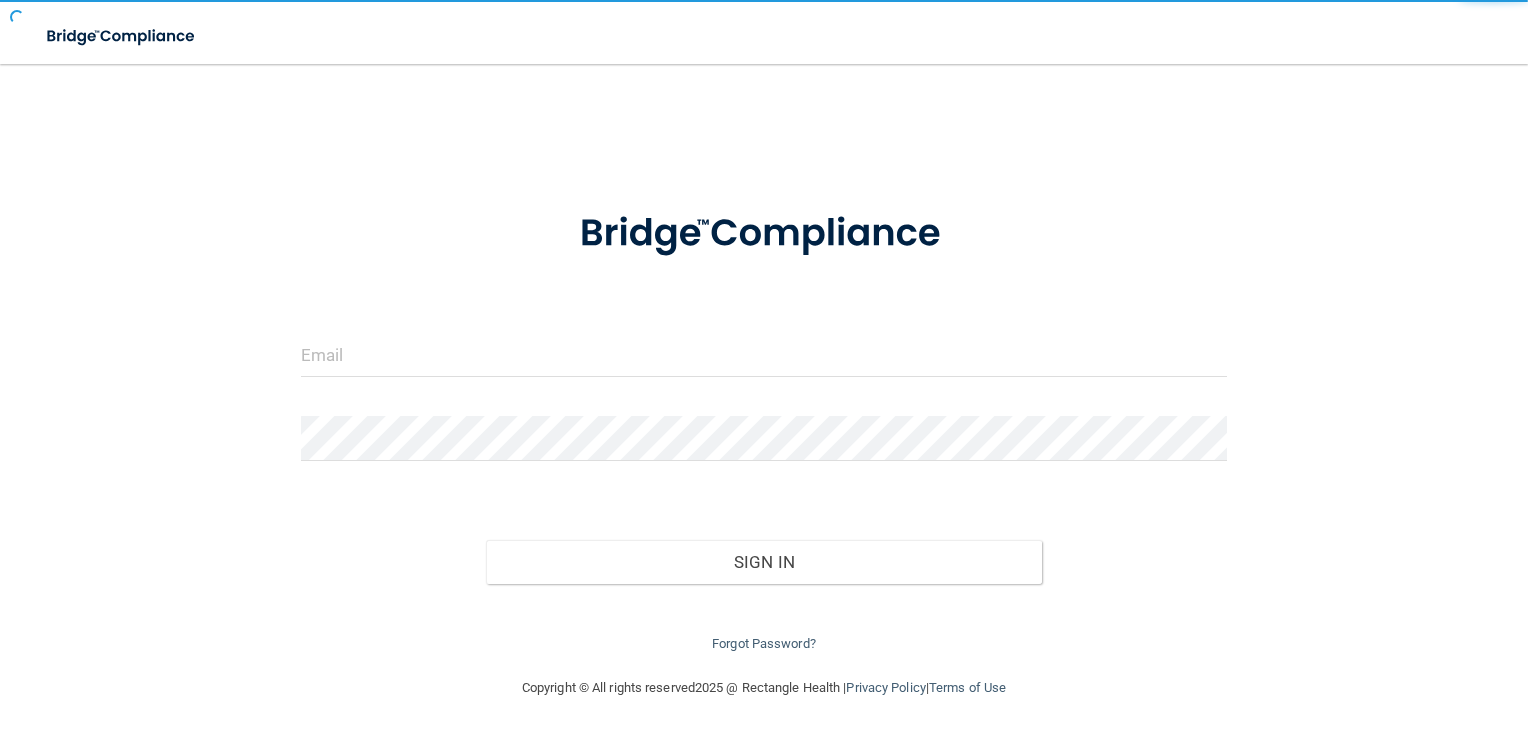 scroll, scrollTop: 0, scrollLeft: 0, axis: both 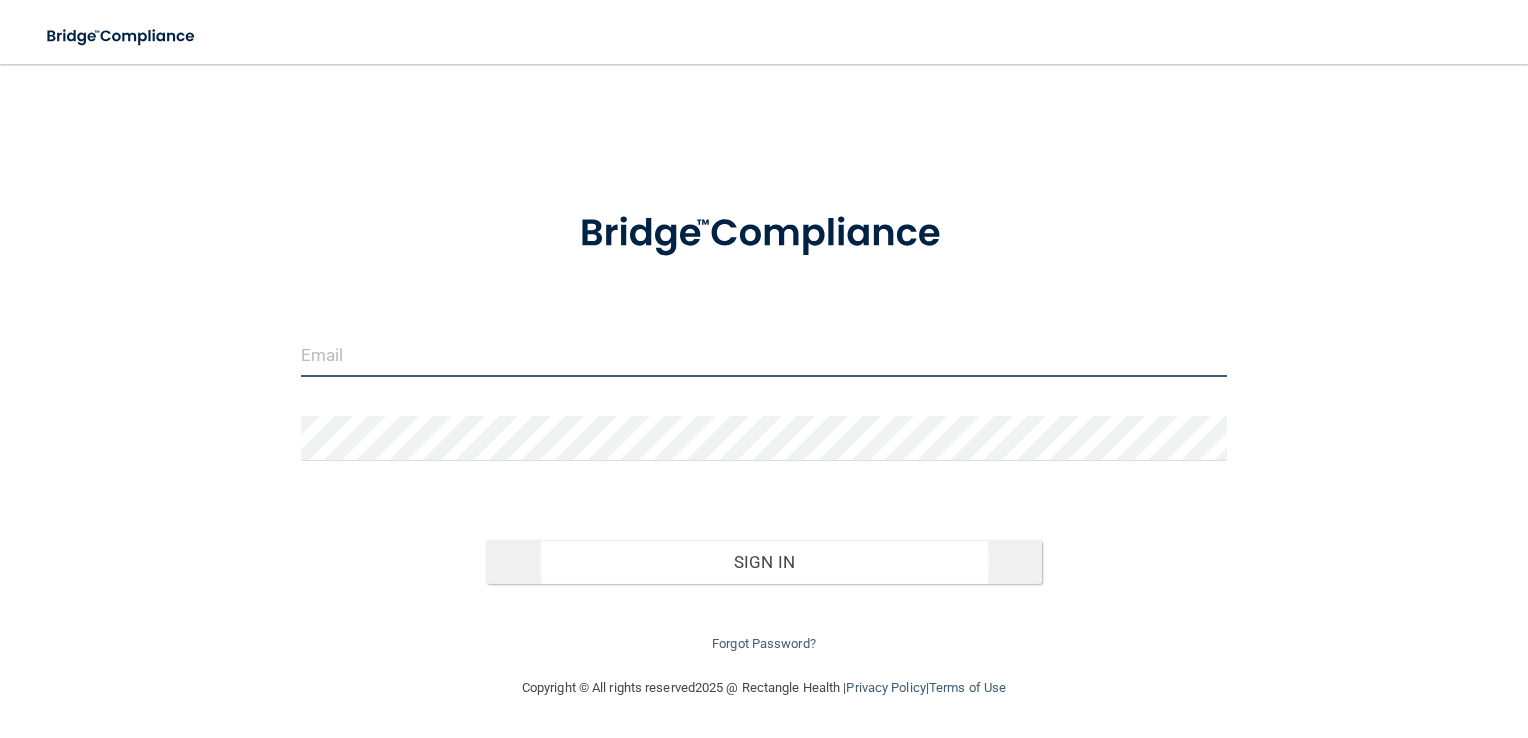 type on "[EMAIL]" 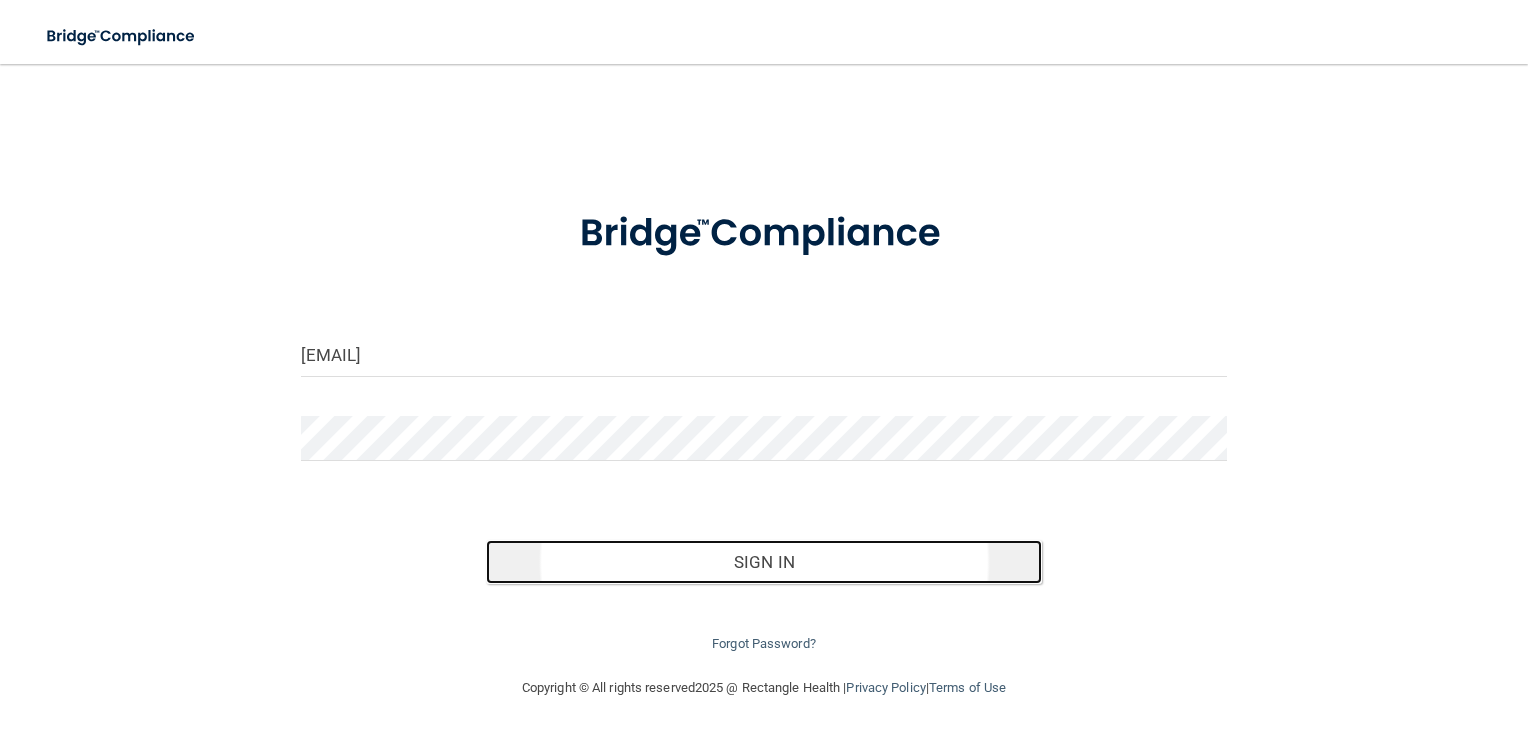 click on "Sign In" at bounding box center (764, 562) 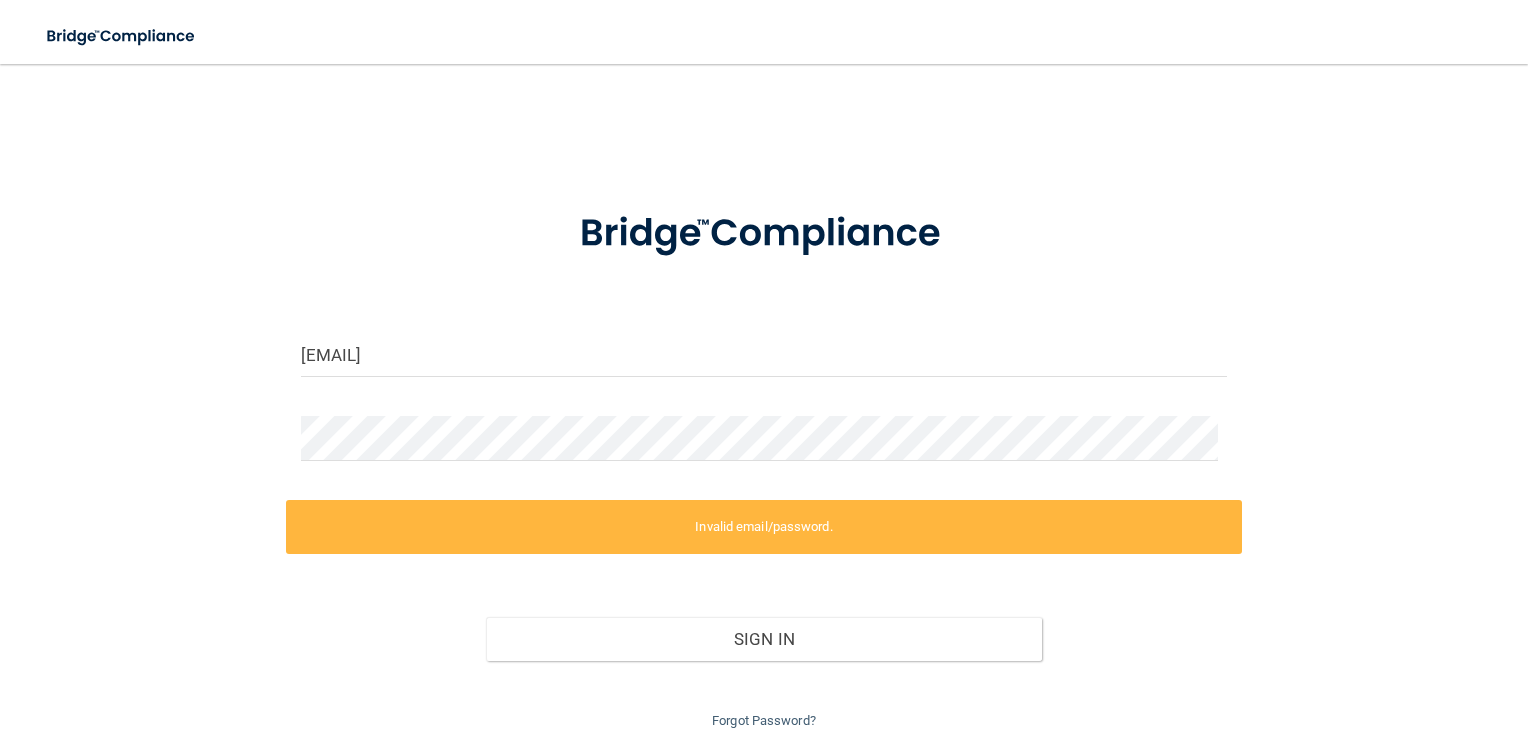 click on "Forgot Password?" at bounding box center [764, 697] 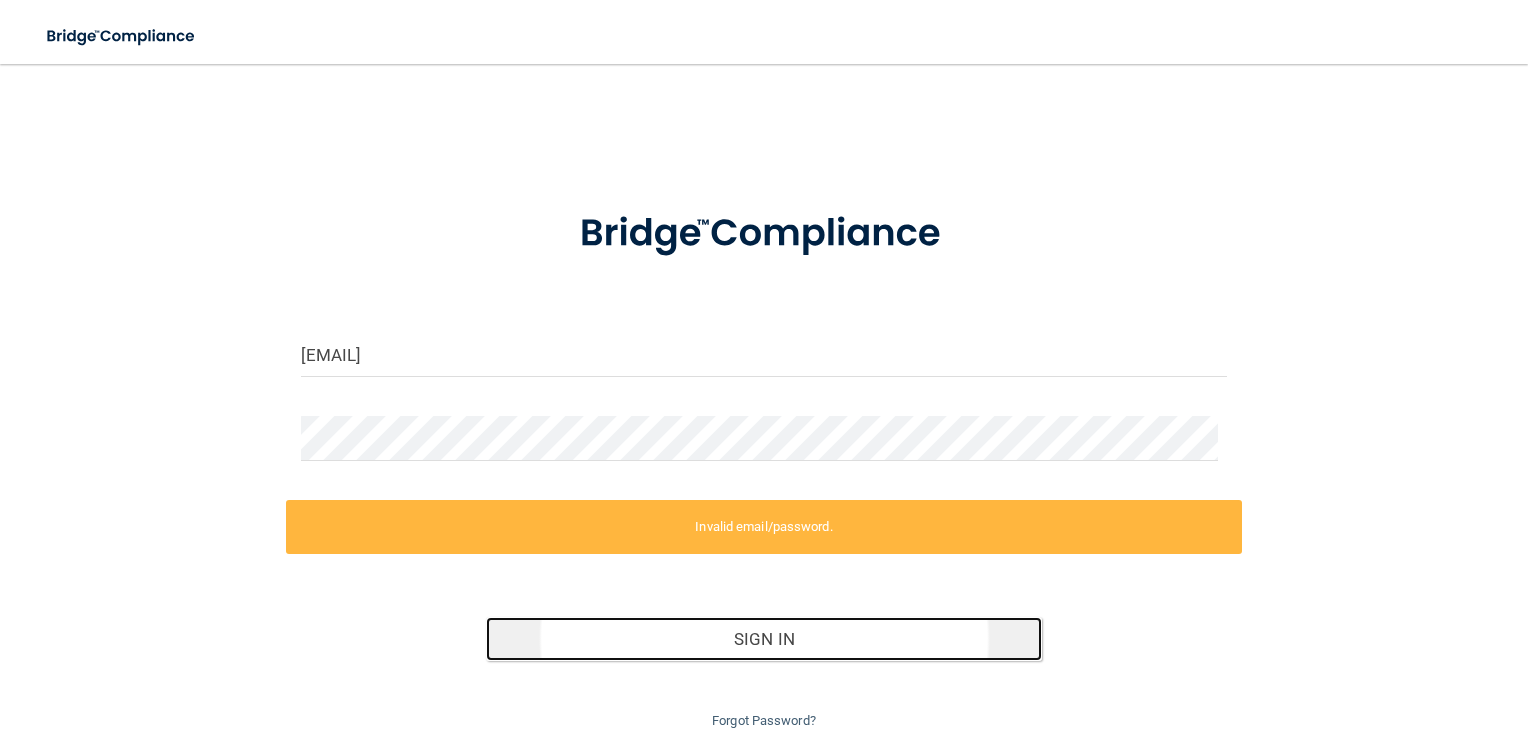 click on "Sign In" at bounding box center [764, 639] 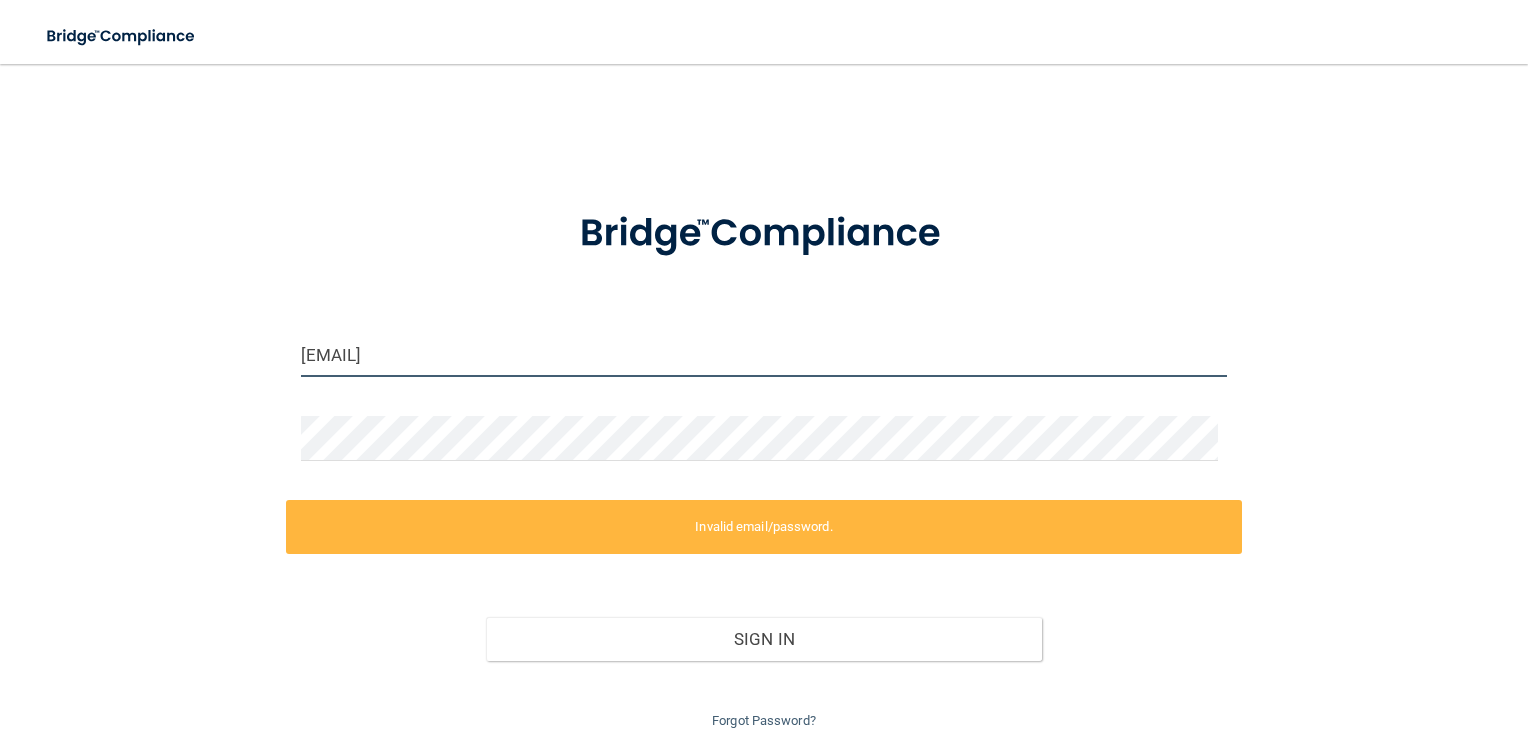 click on "[EMAIL]" at bounding box center [764, 354] 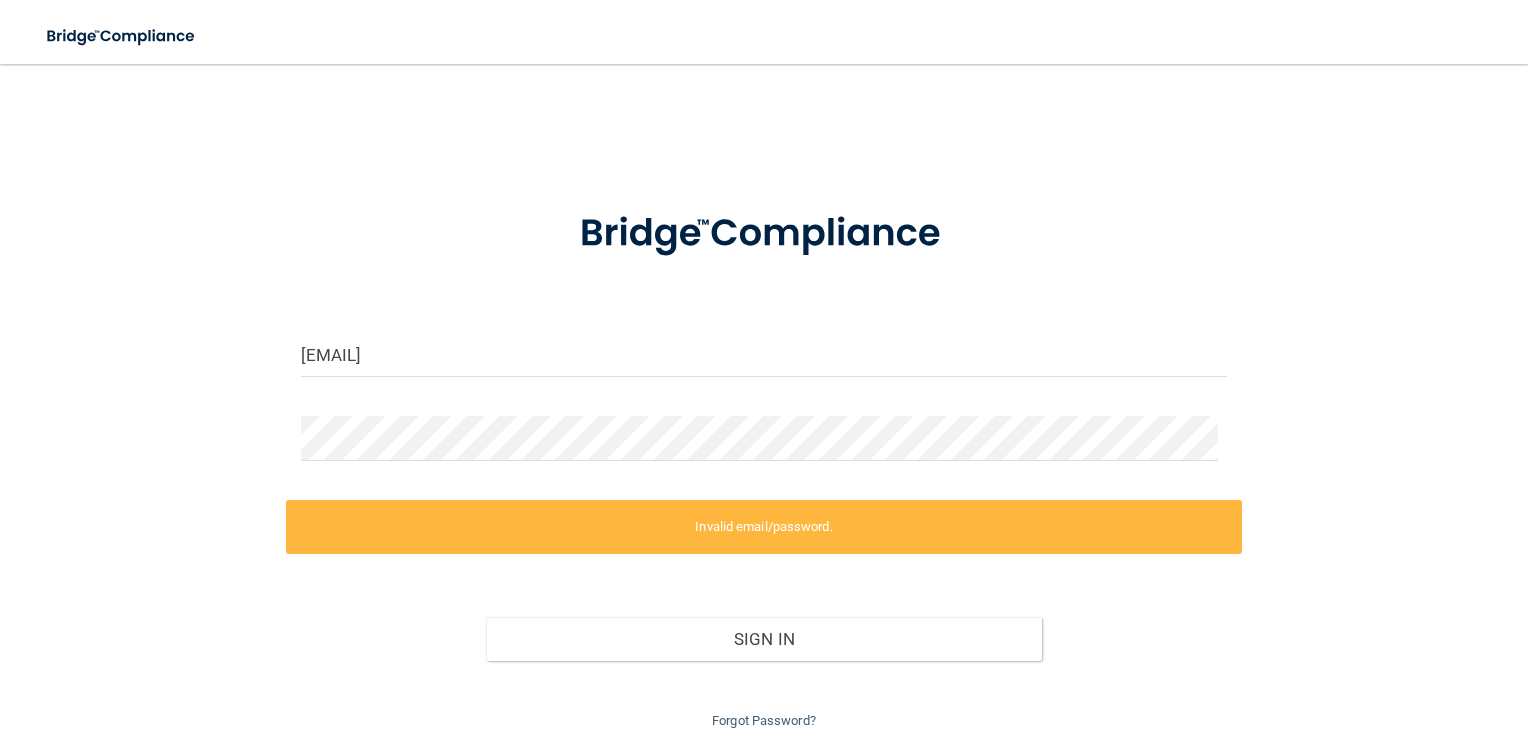 click on "[EMAIL]                                    Invalid email/password.     You don't have permission to access that page.       Sign In            Forgot Password?" at bounding box center (764, 458) 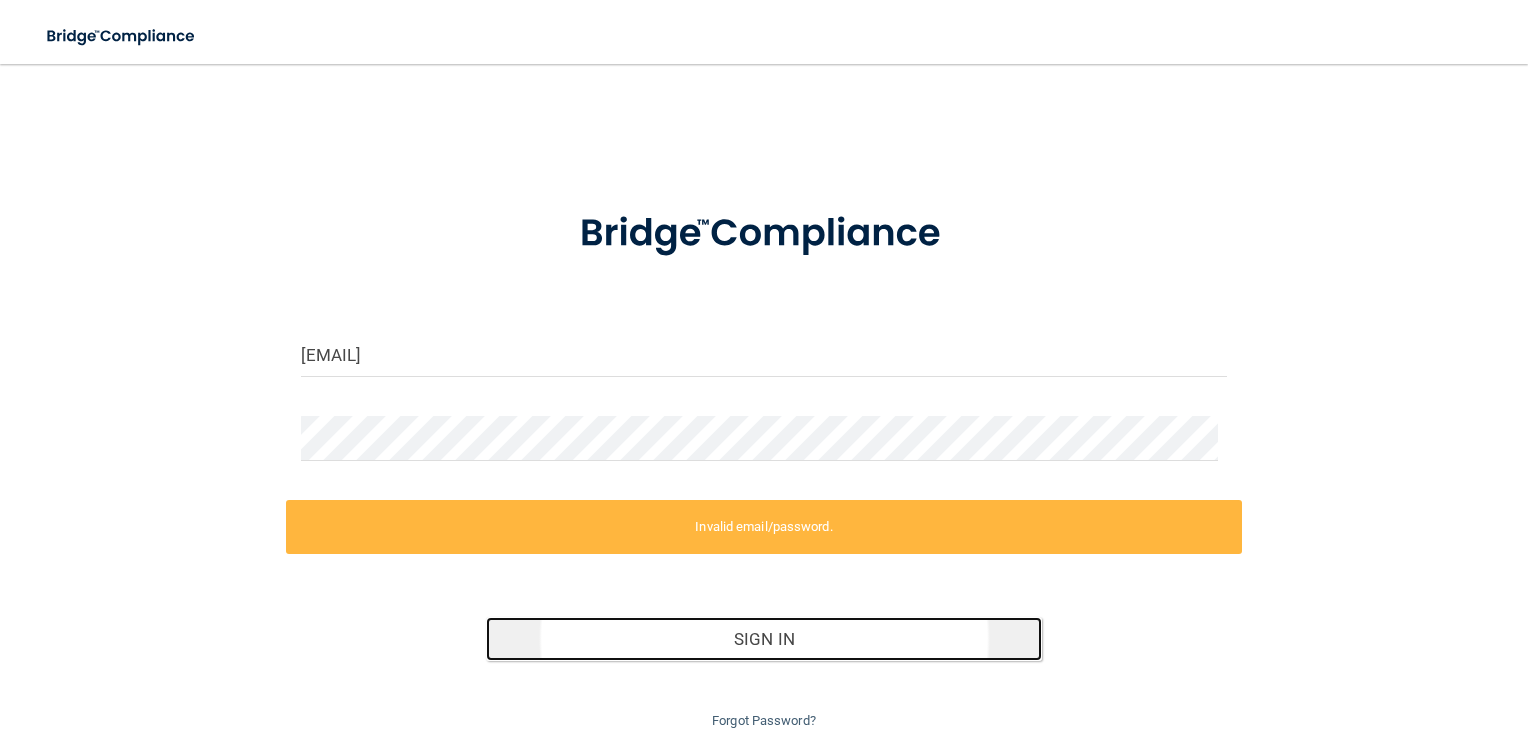 click on "Sign In" at bounding box center (764, 639) 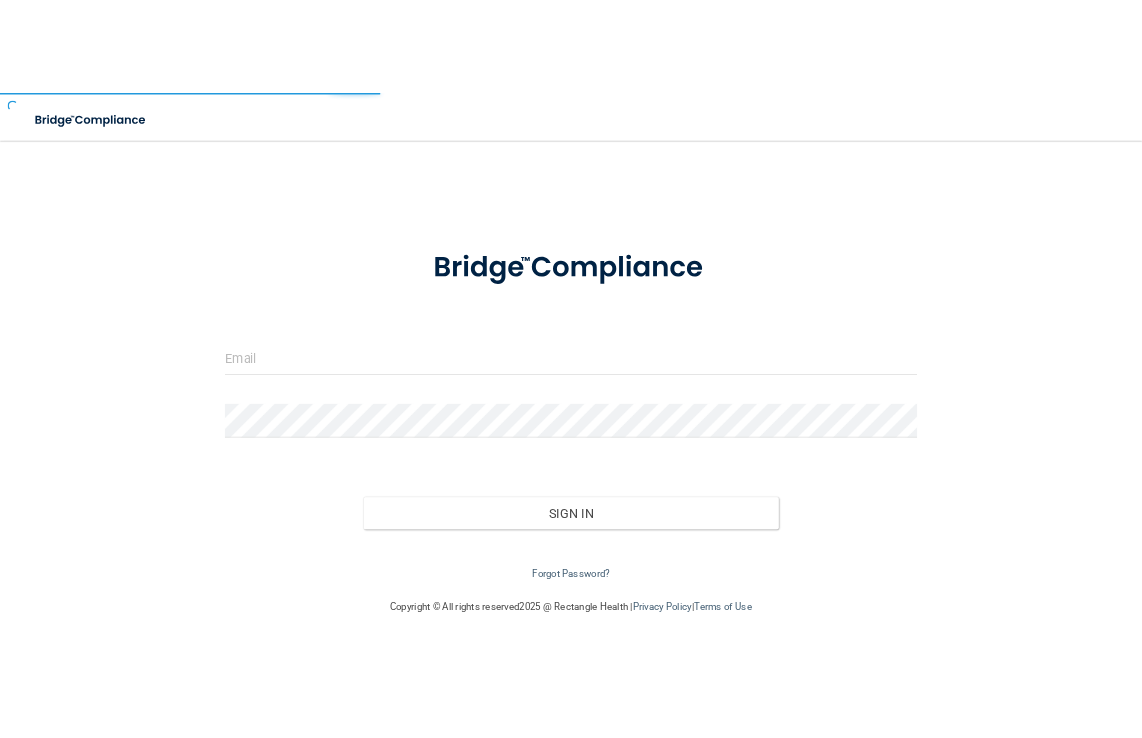 scroll, scrollTop: 0, scrollLeft: 0, axis: both 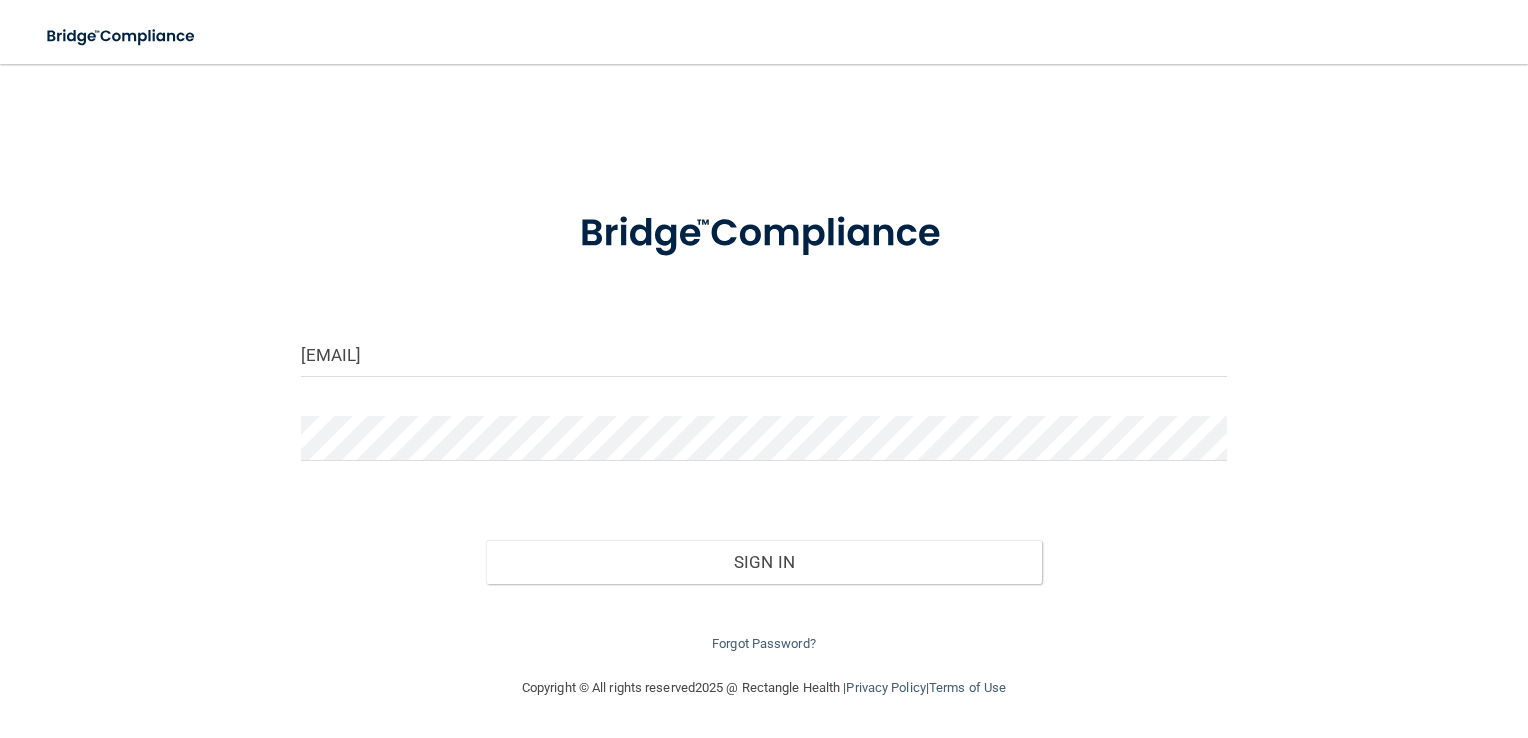 click on "Sign In" at bounding box center (764, 542) 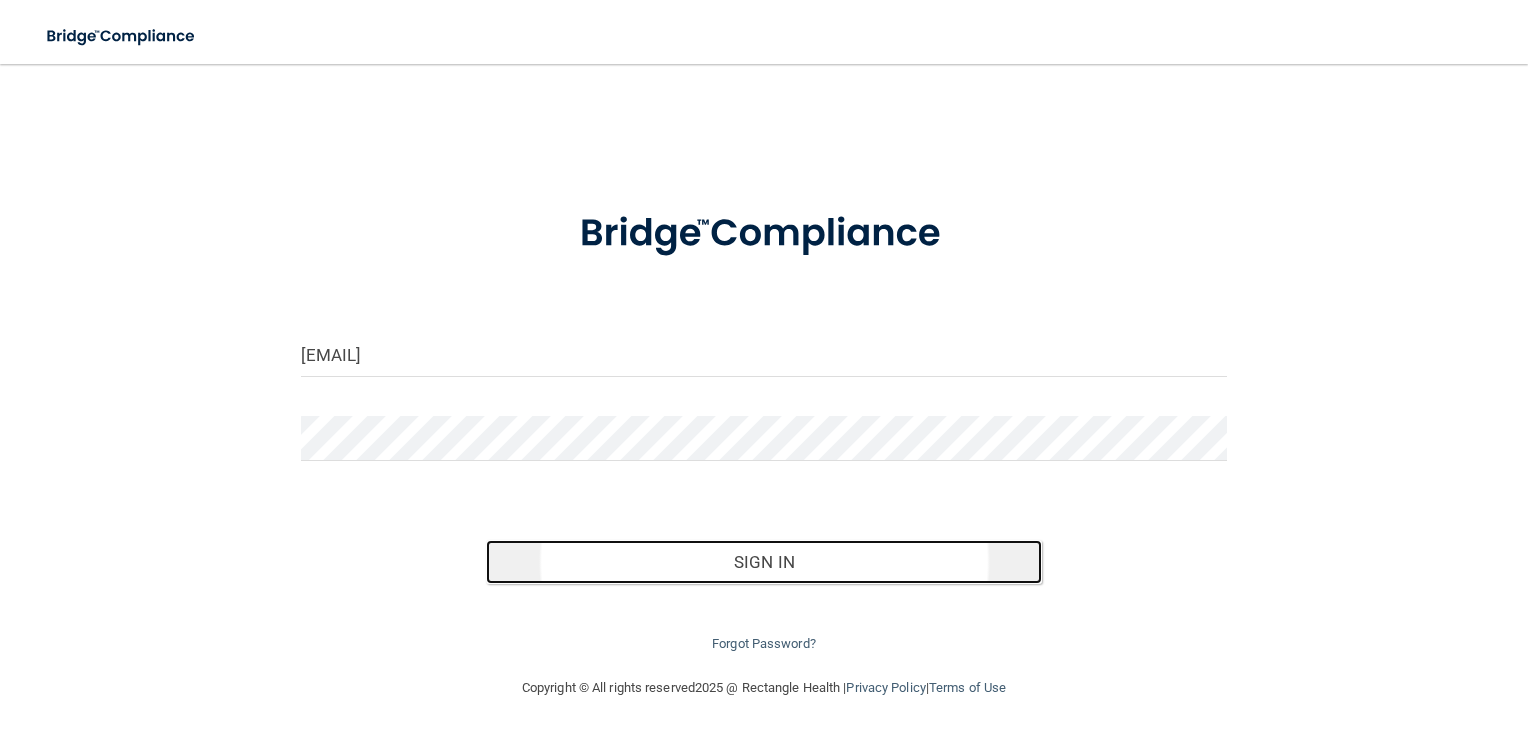 click on "Sign In" at bounding box center [764, 562] 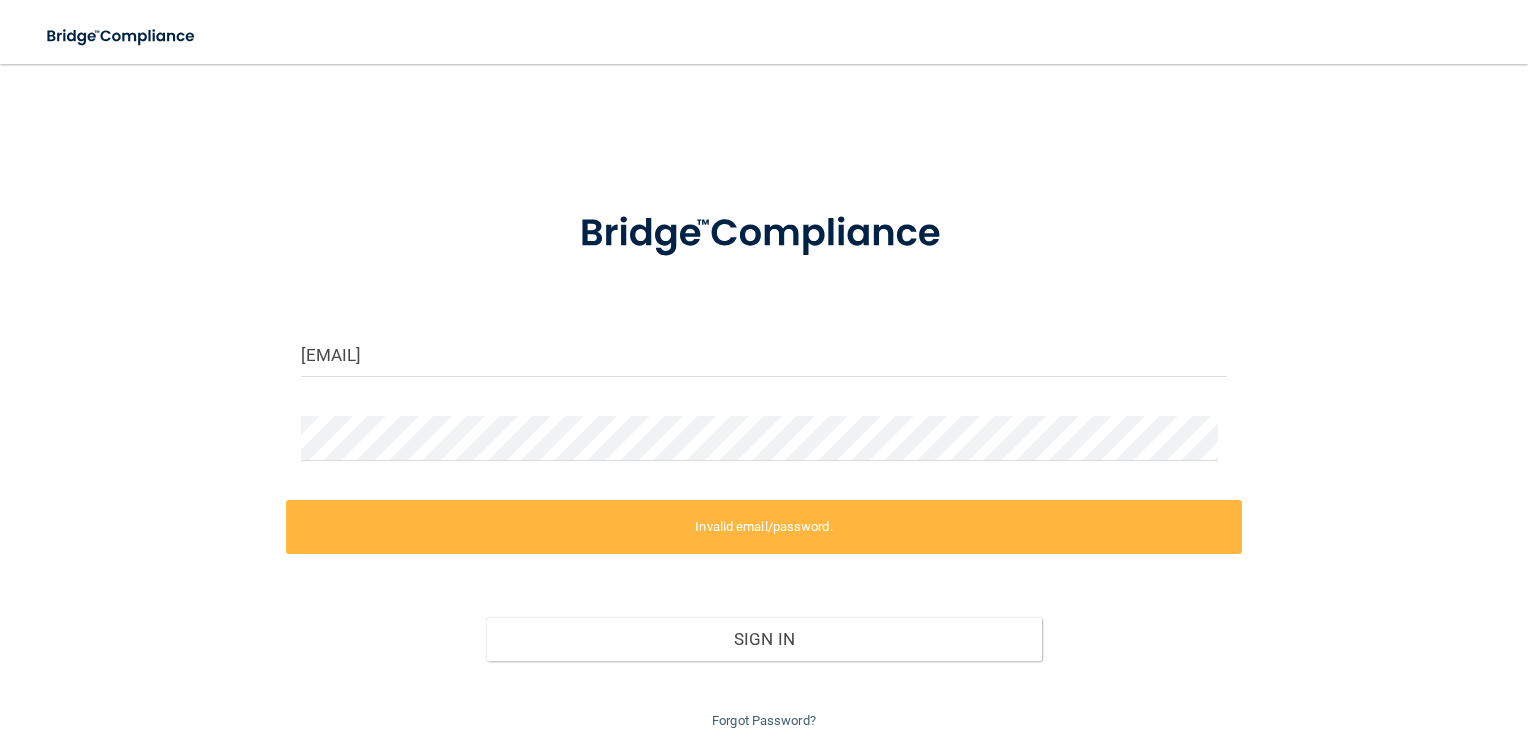 click at bounding box center [764, 446] 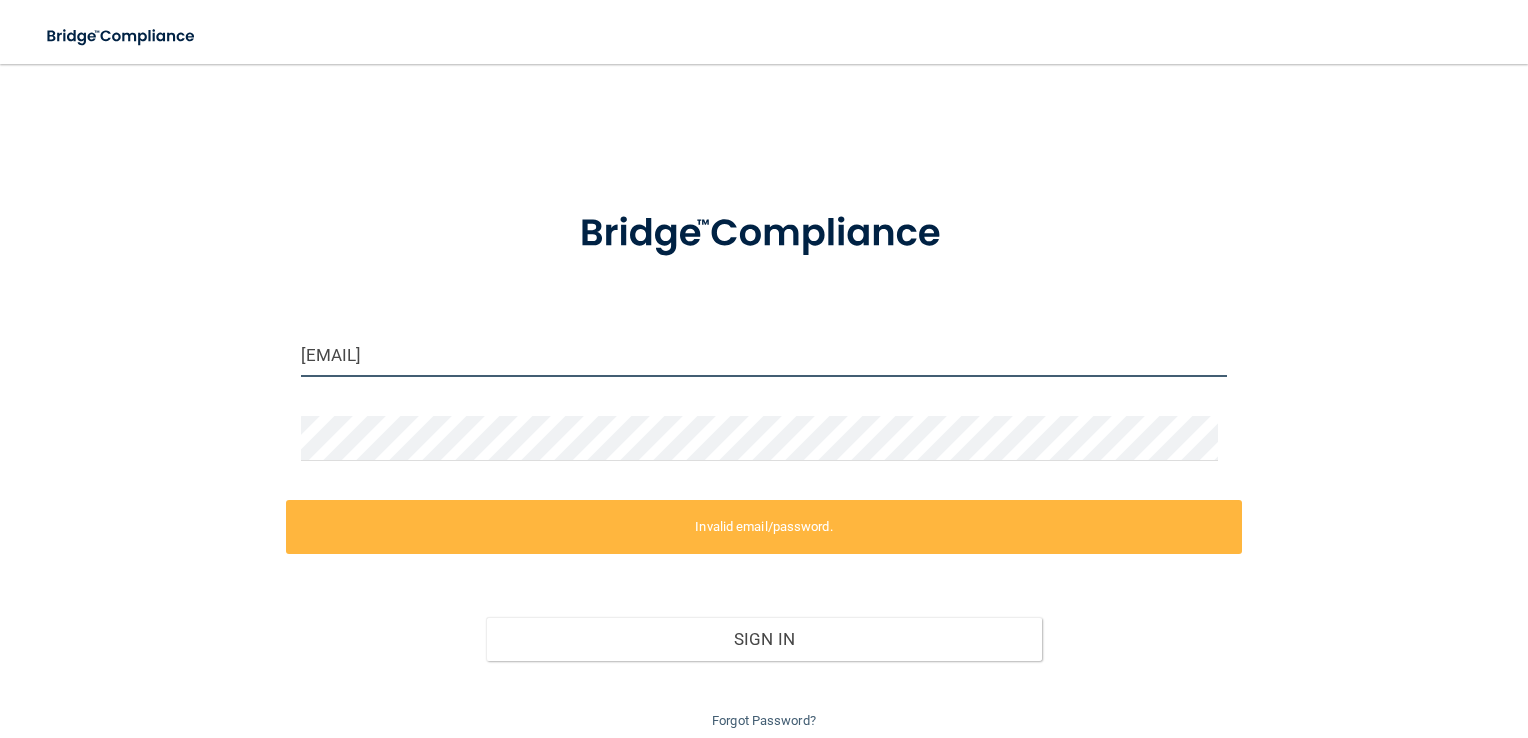 click on "[EMAIL]" at bounding box center [764, 354] 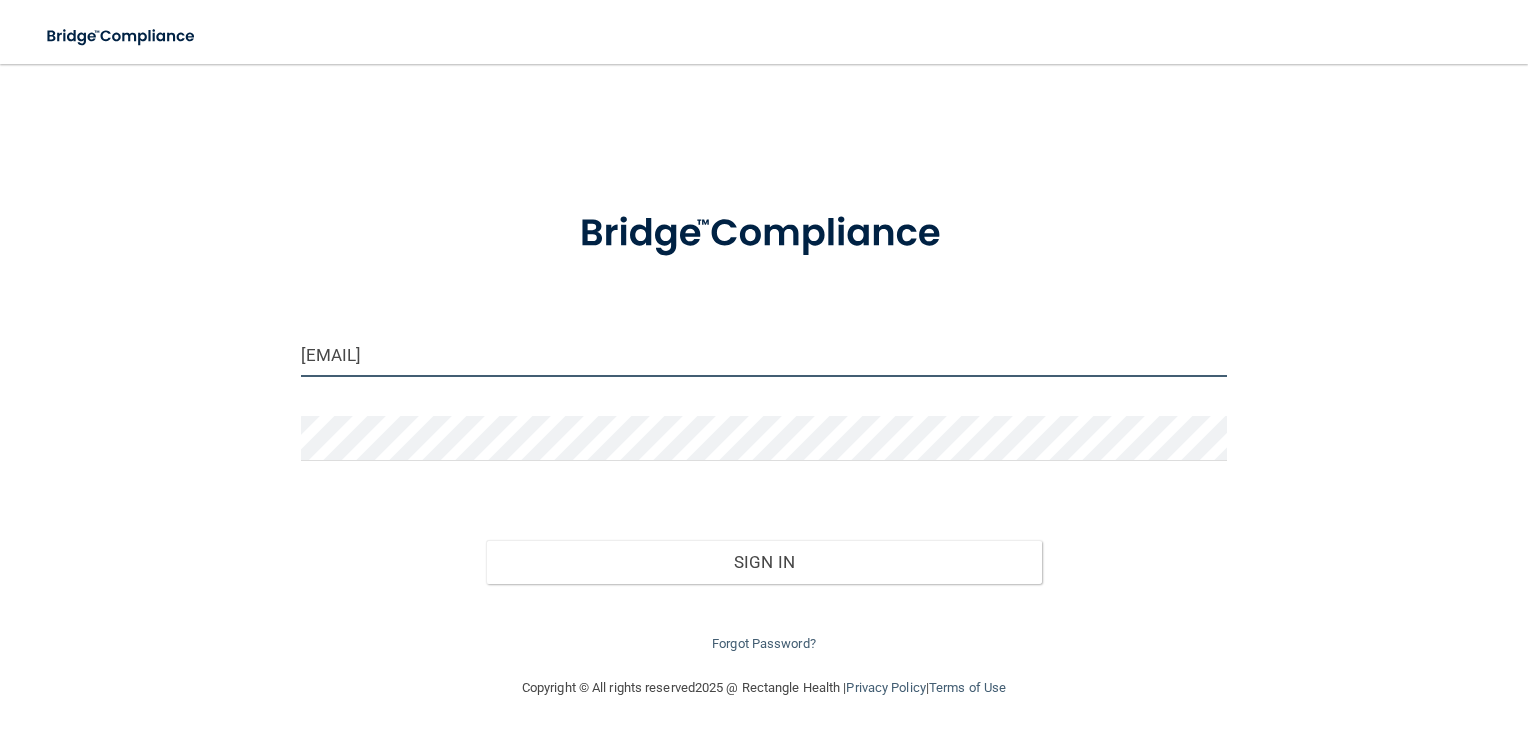 type on "[EMAIL]" 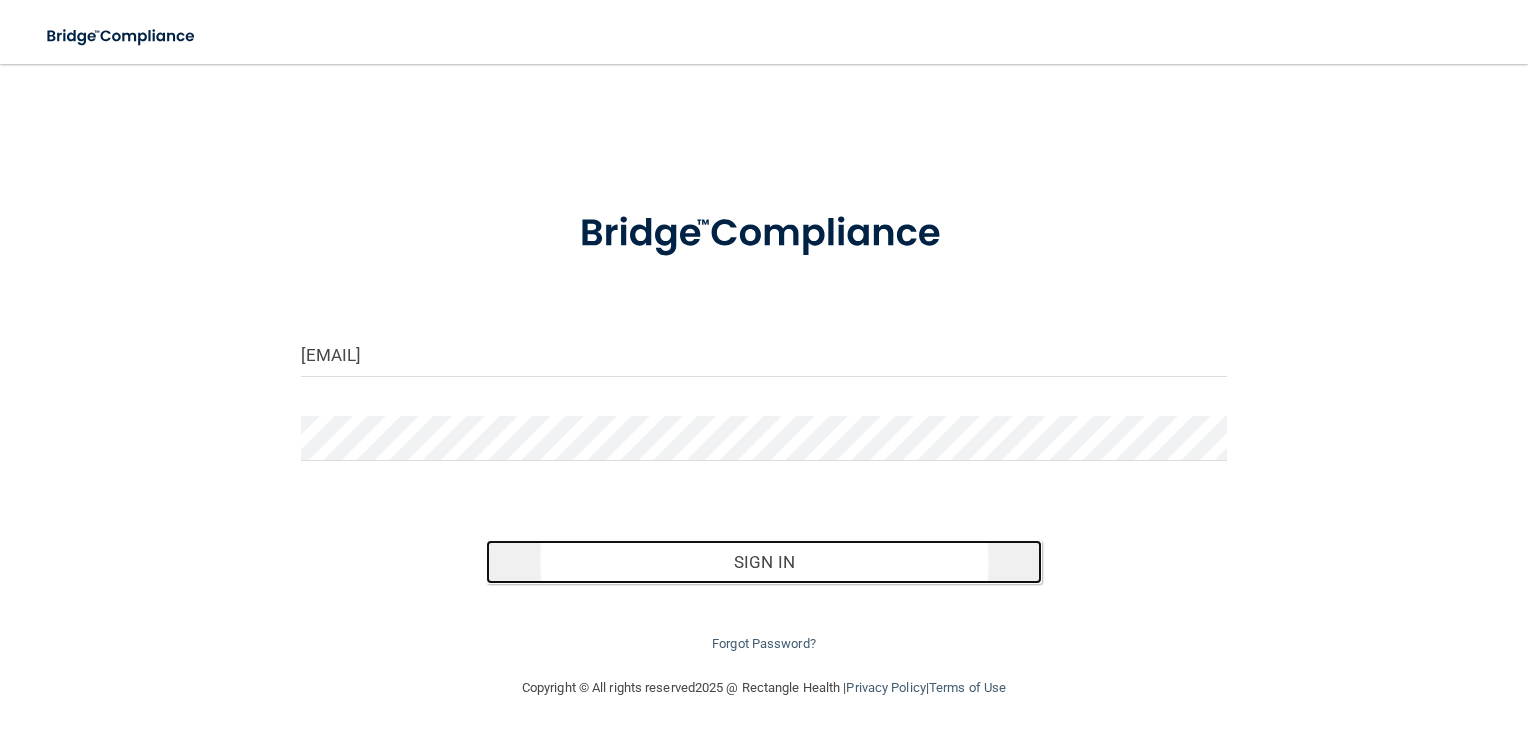 click on "Sign In" at bounding box center (764, 562) 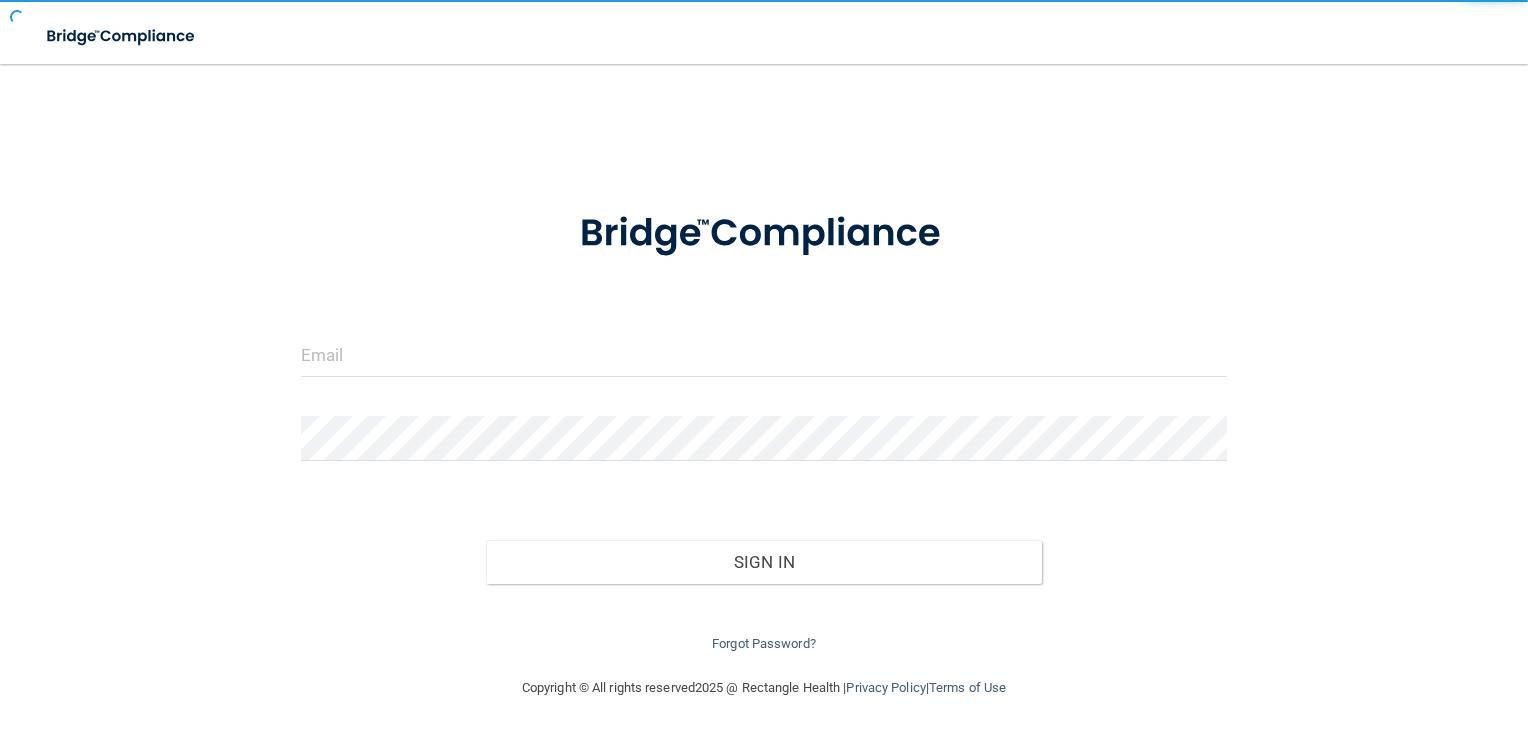 scroll, scrollTop: 0, scrollLeft: 0, axis: both 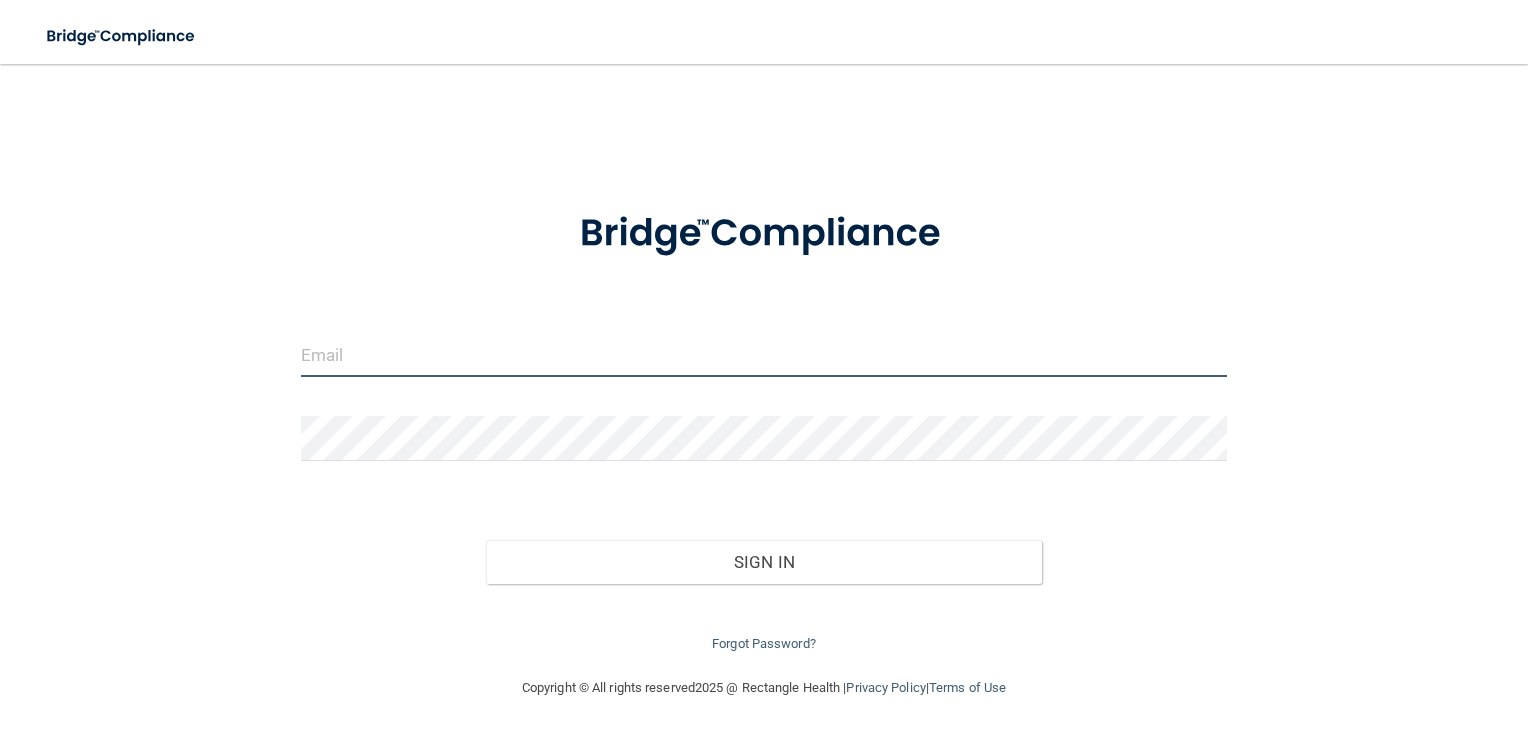 type on "[EMAIL]" 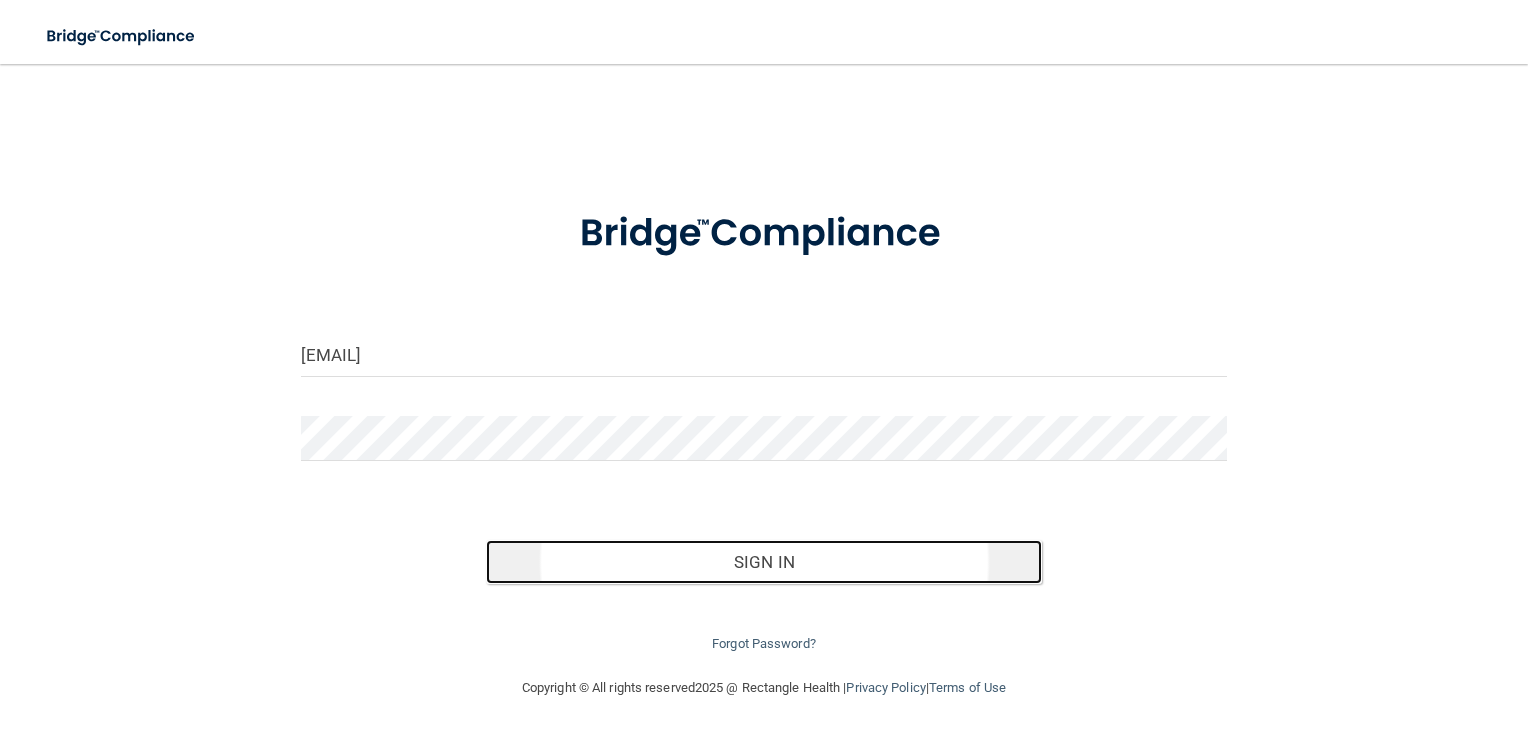 click on "Sign In" at bounding box center [764, 562] 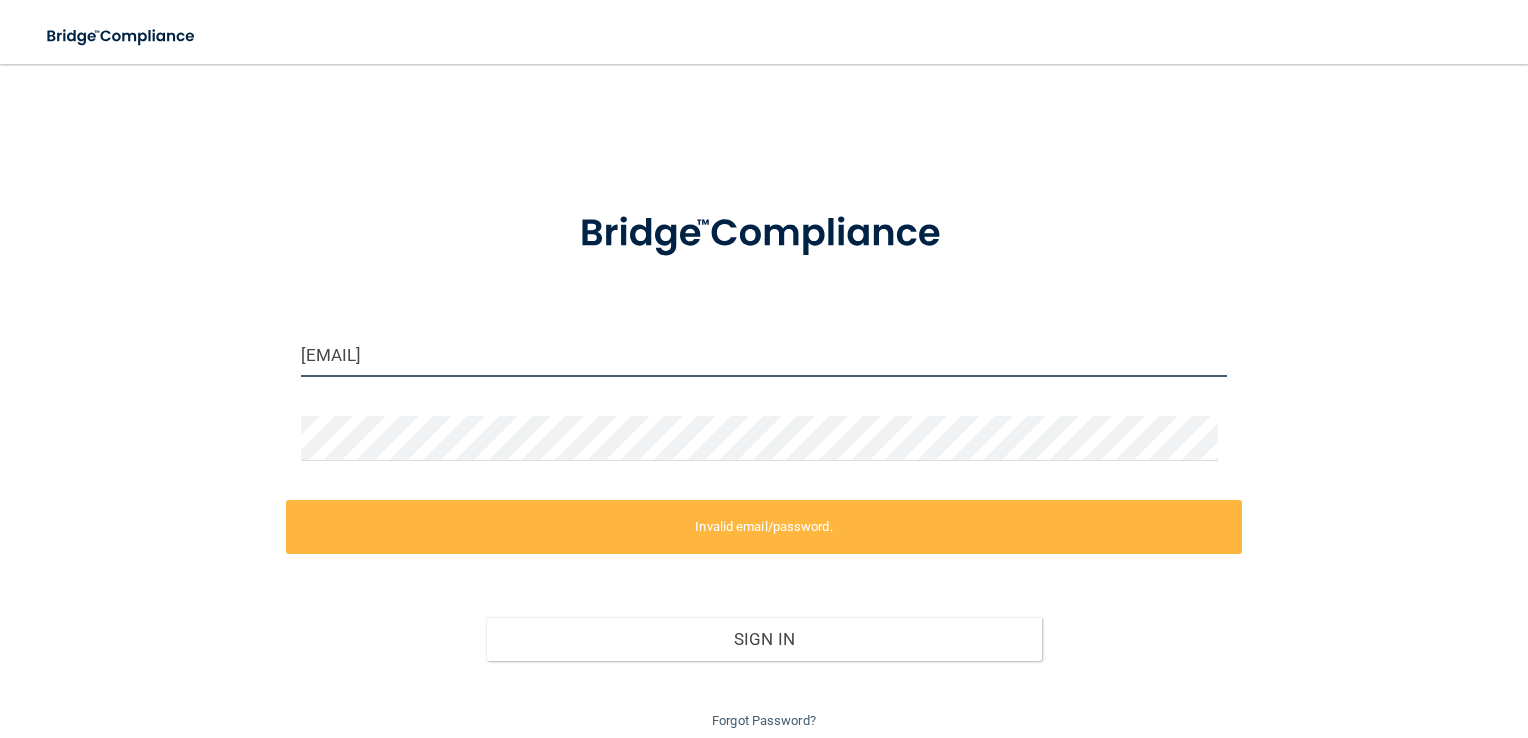 click on "[EMAIL]" at bounding box center [764, 354] 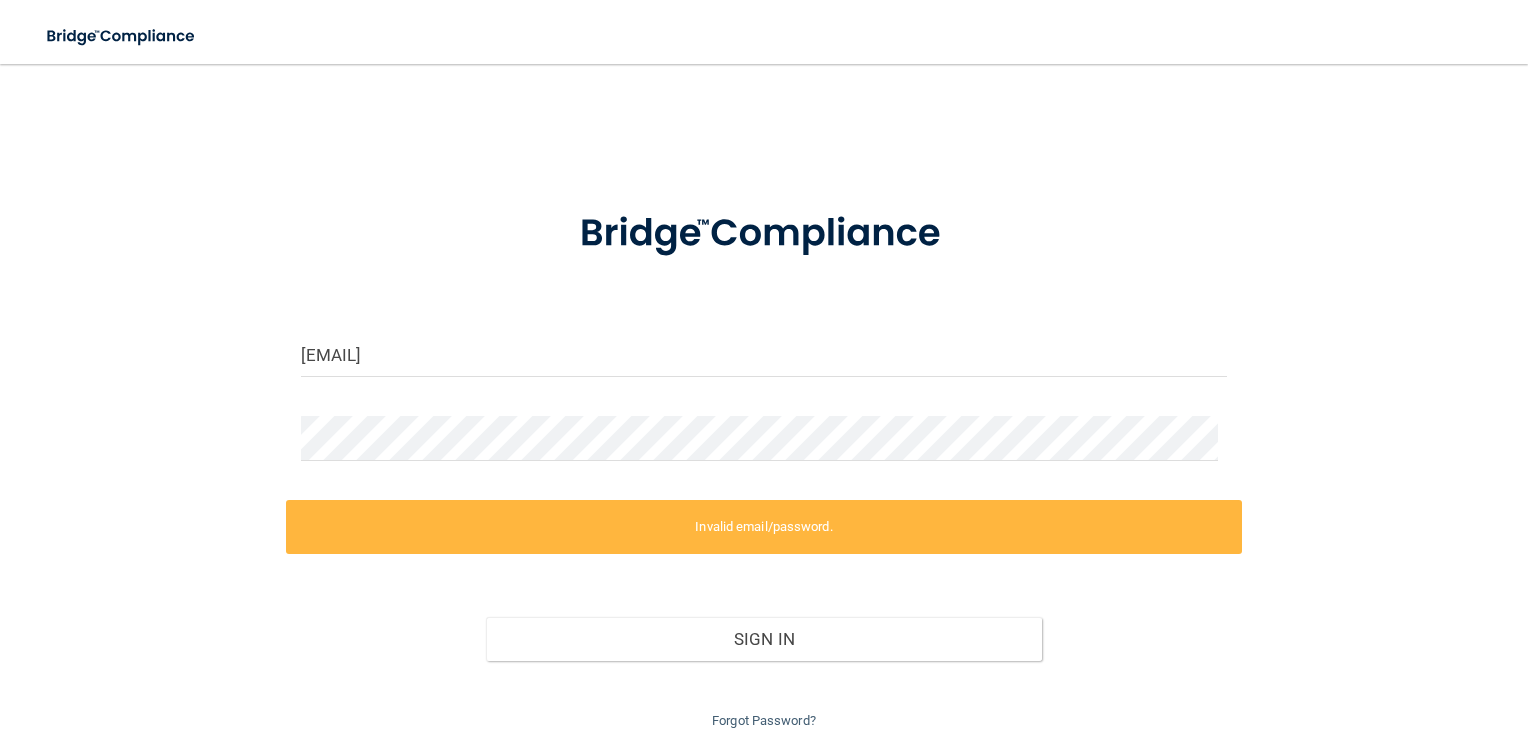 click on "[EMAIL]                                    Invalid email/password.     You don't have permission to access that page.       Sign In            Forgot Password?" at bounding box center [764, 408] 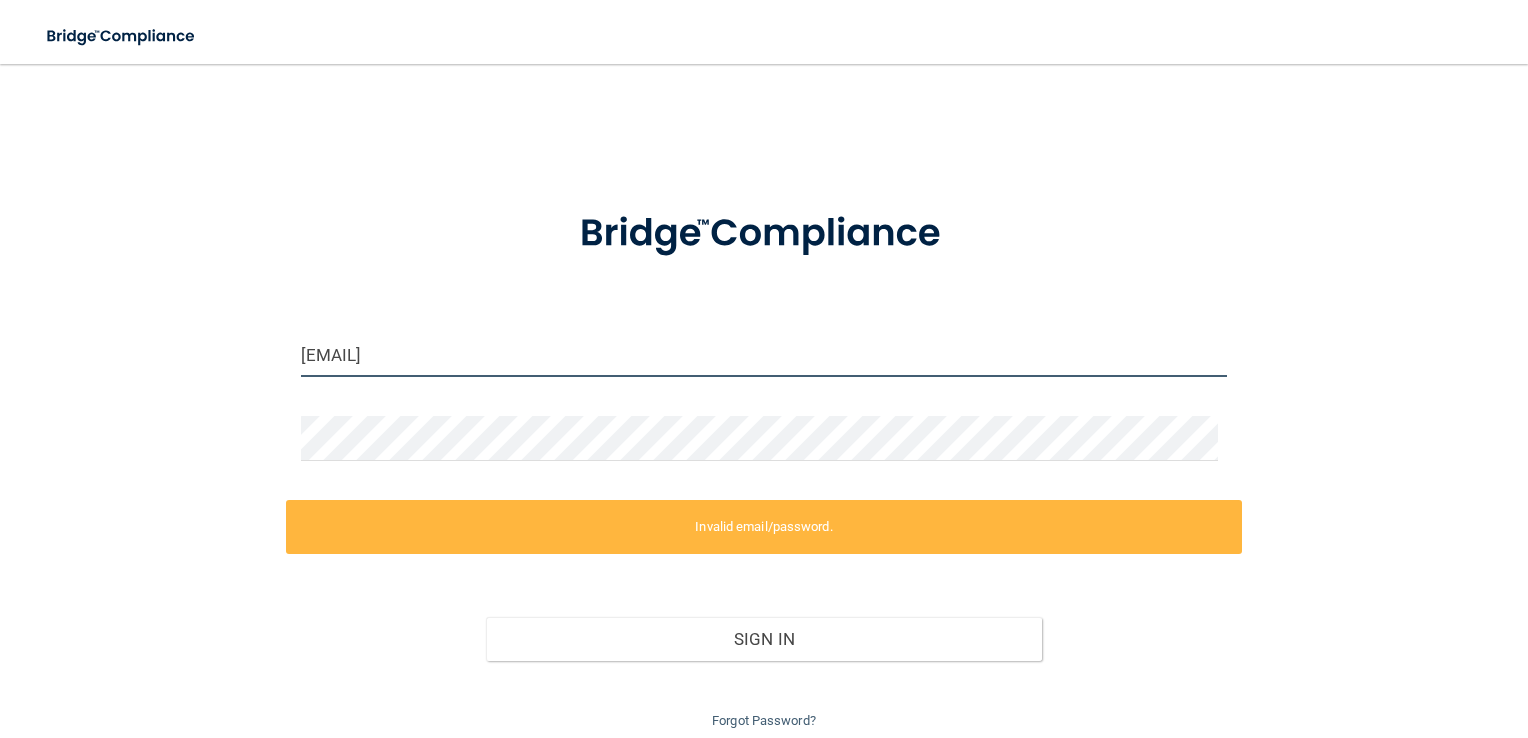click on "[EMAIL]" at bounding box center [764, 354] 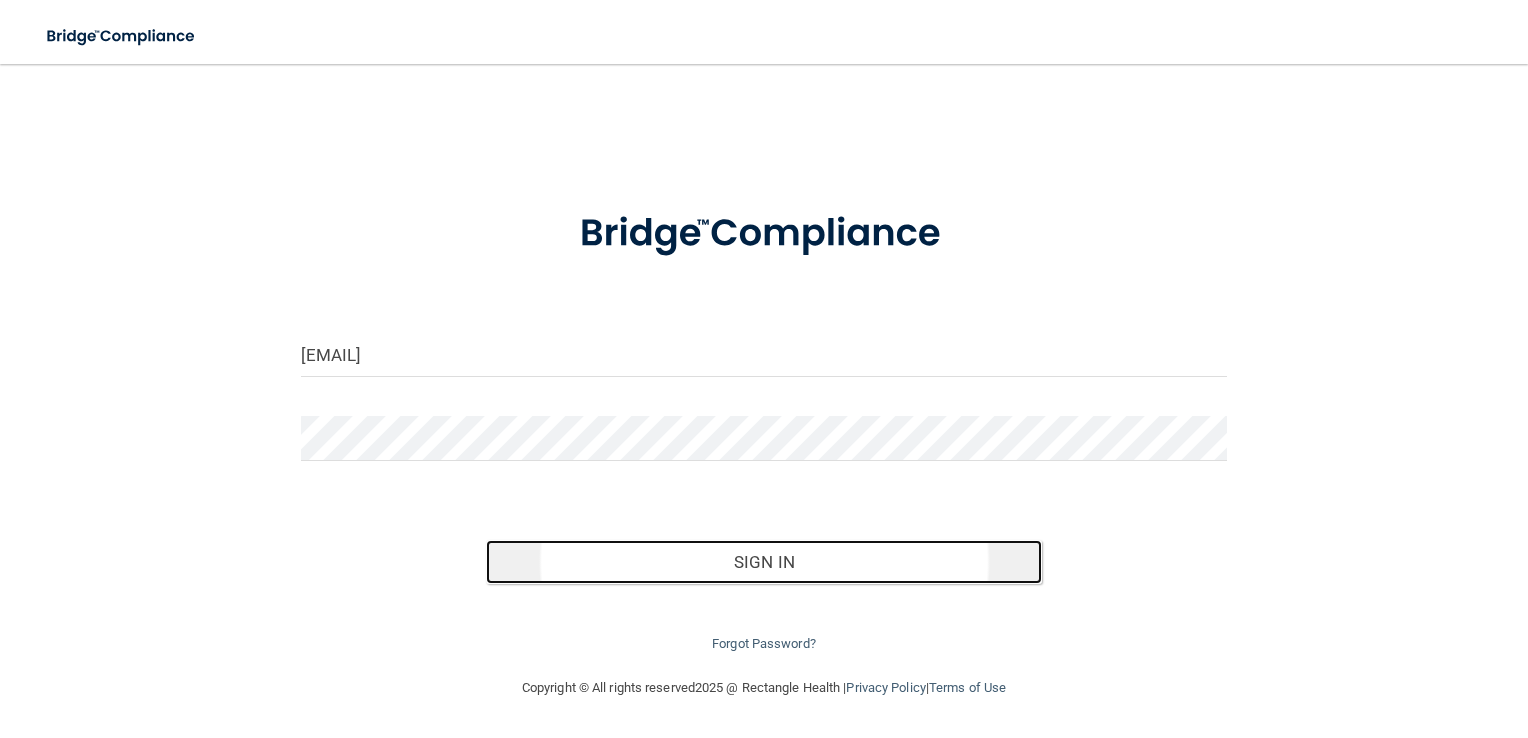 click on "Sign In" at bounding box center (764, 562) 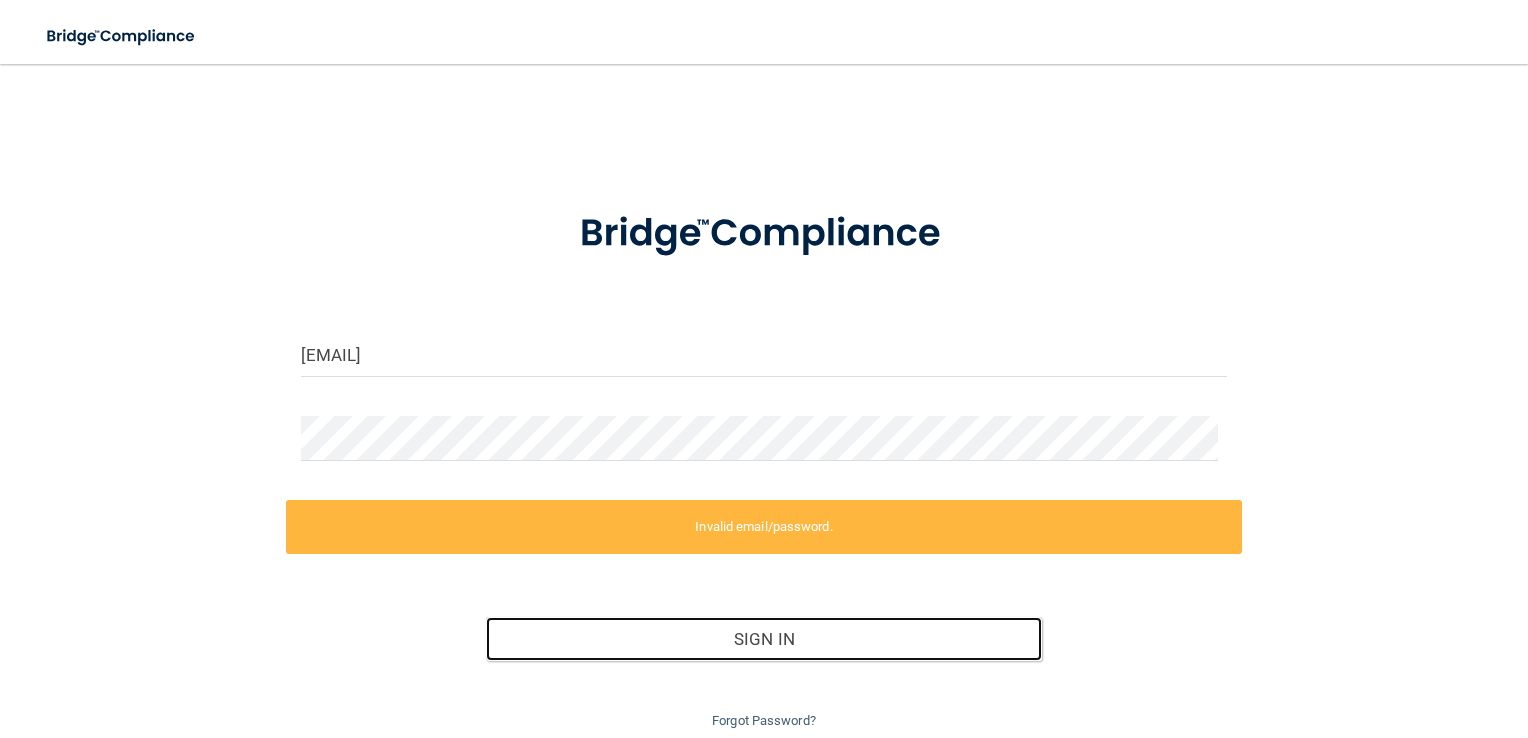 scroll, scrollTop: 72, scrollLeft: 0, axis: vertical 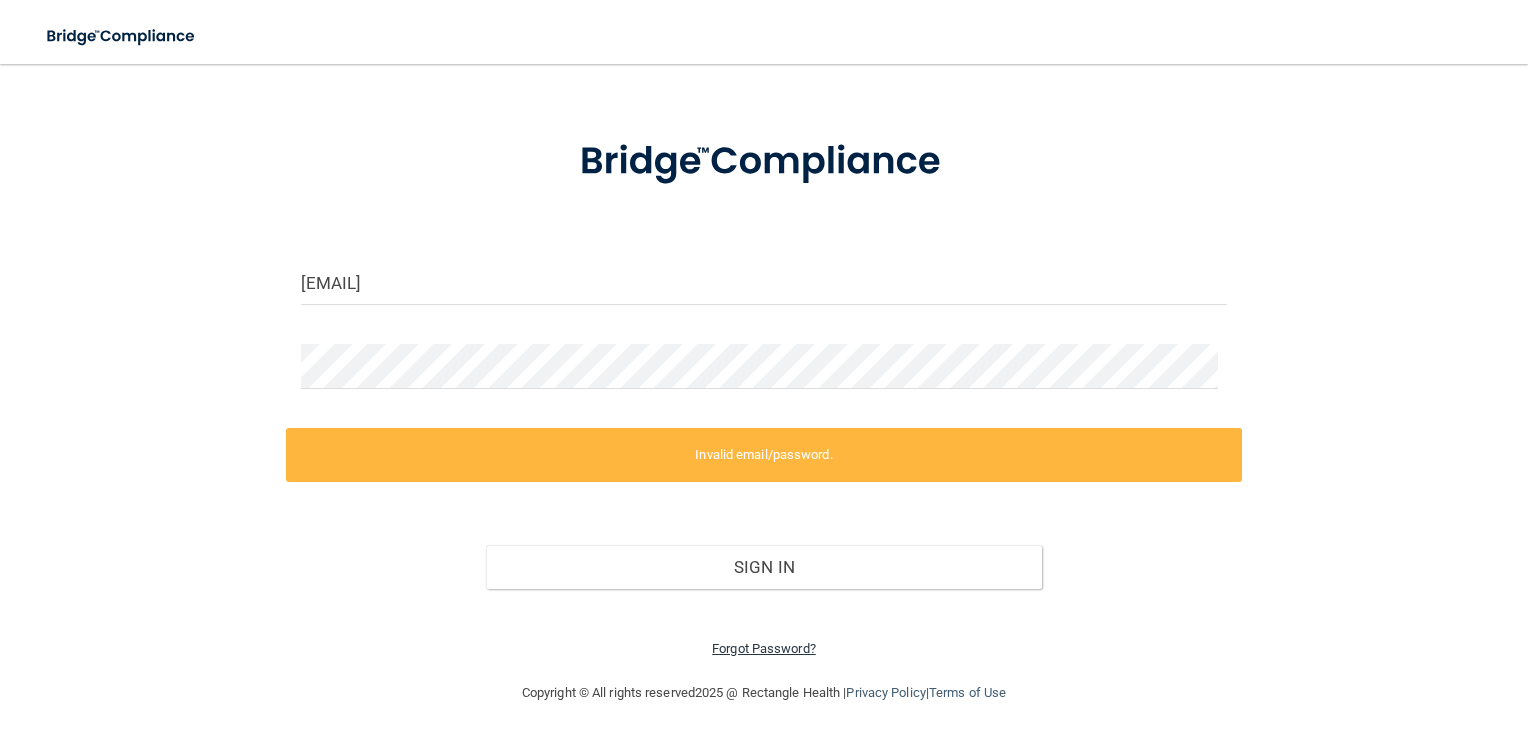 click on "Forgot Password?" at bounding box center (764, 648) 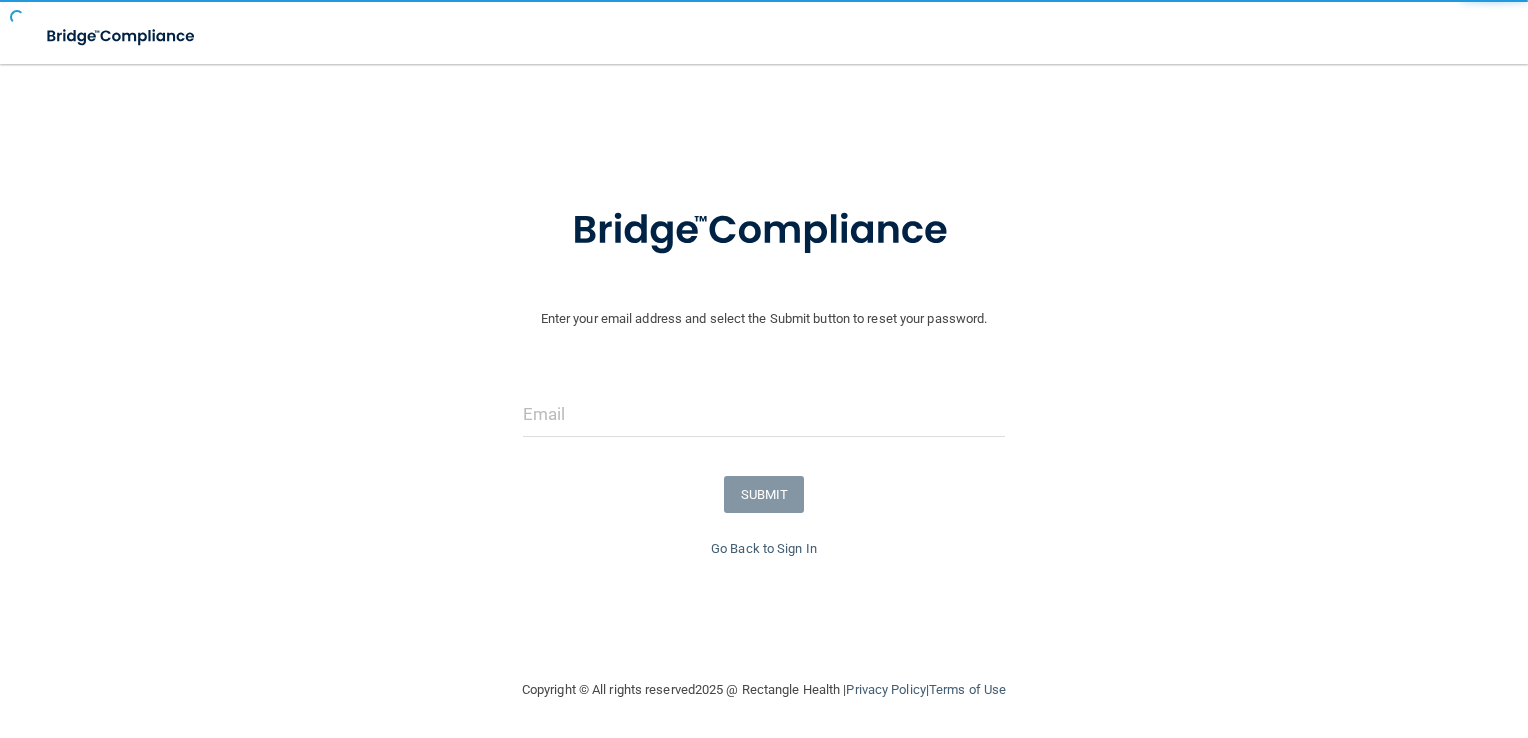 scroll, scrollTop: 4, scrollLeft: 0, axis: vertical 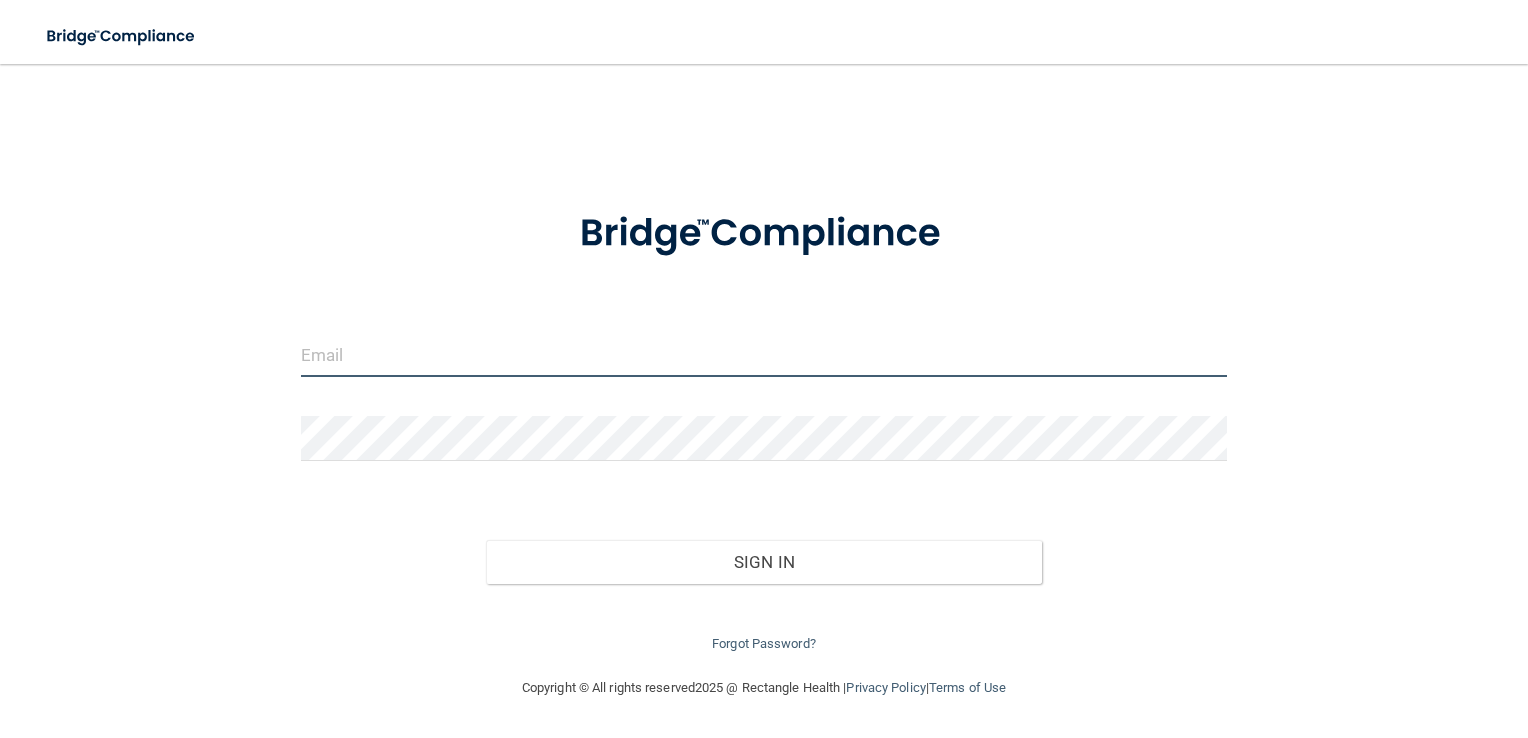 type on "[EMAIL]" 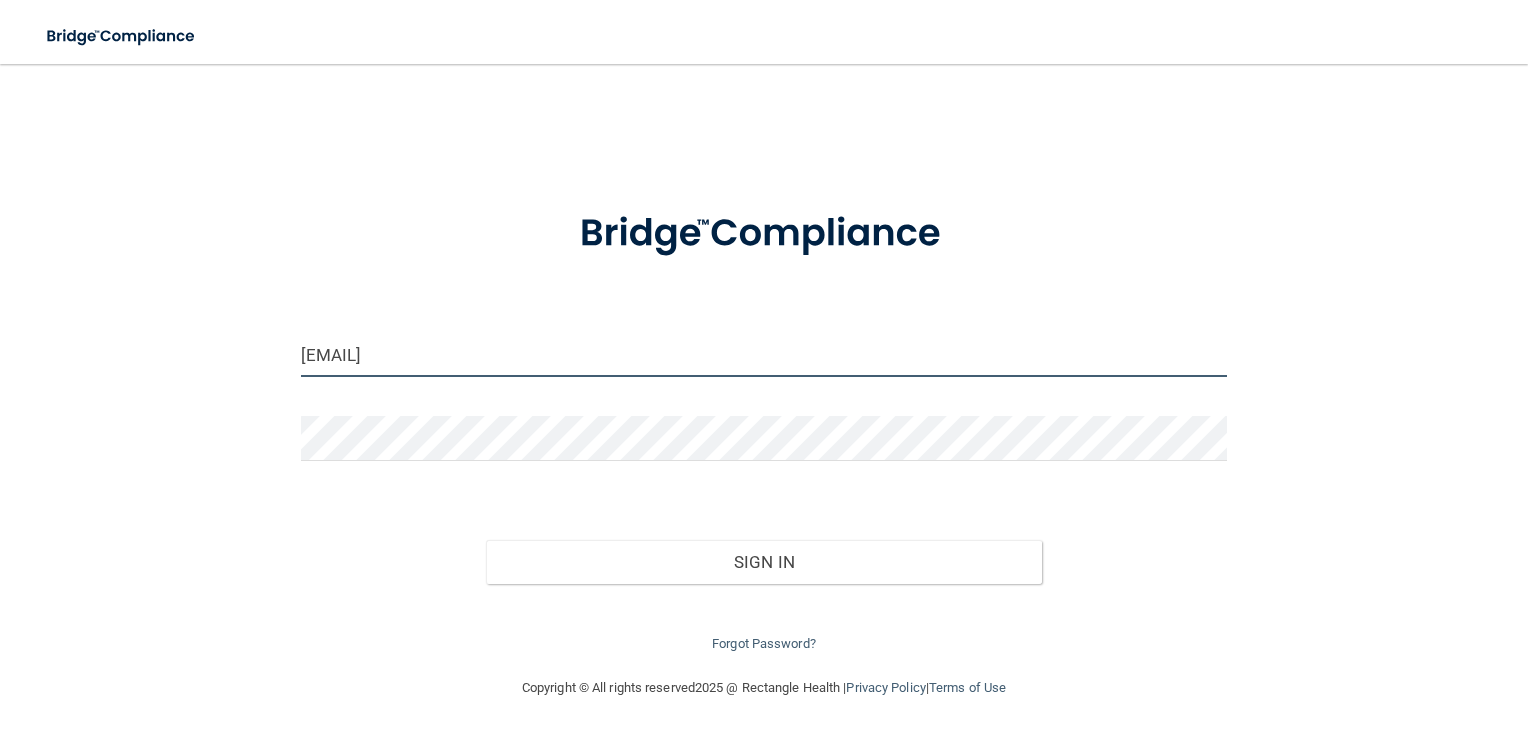 click on "[EMAIL]" at bounding box center [764, 354] 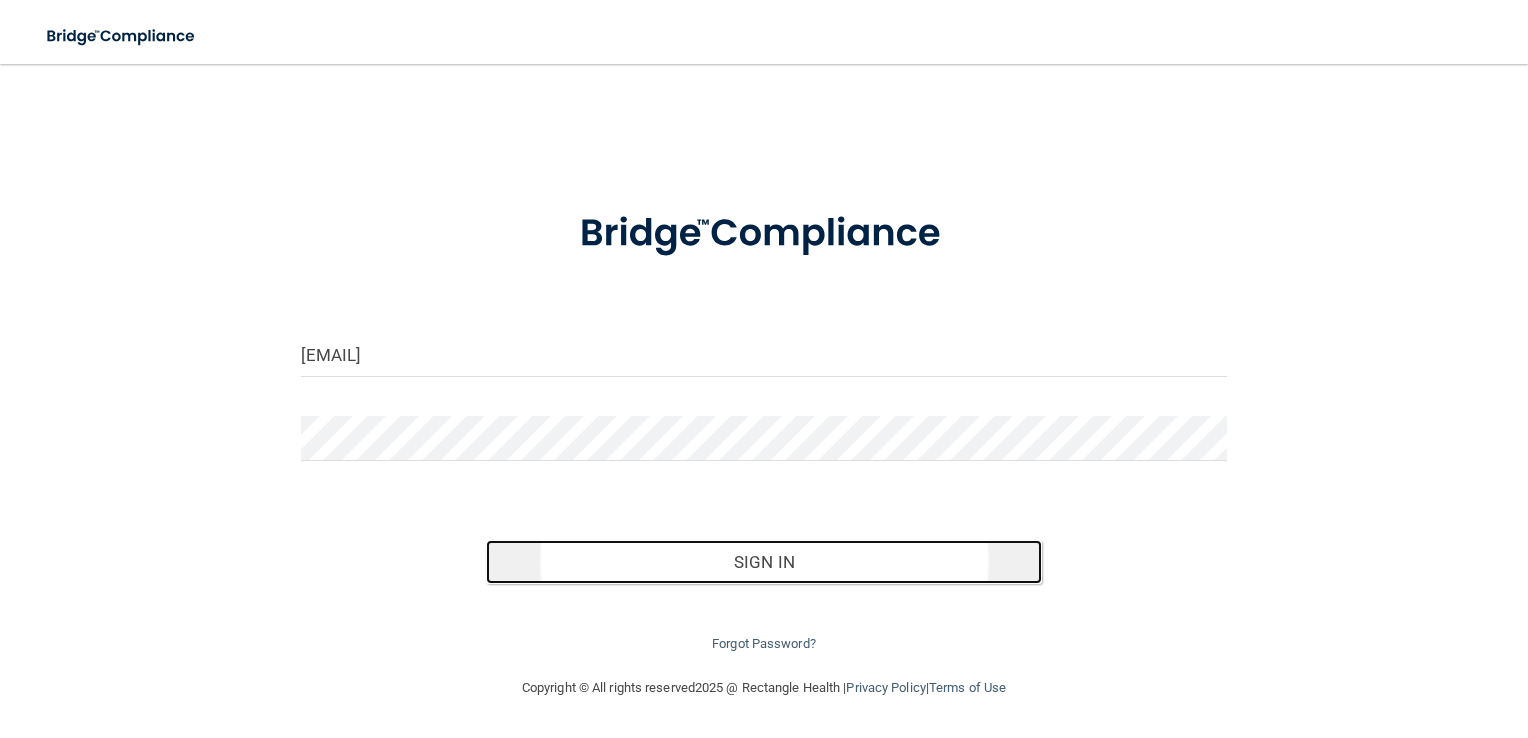 click on "Sign In" at bounding box center (764, 562) 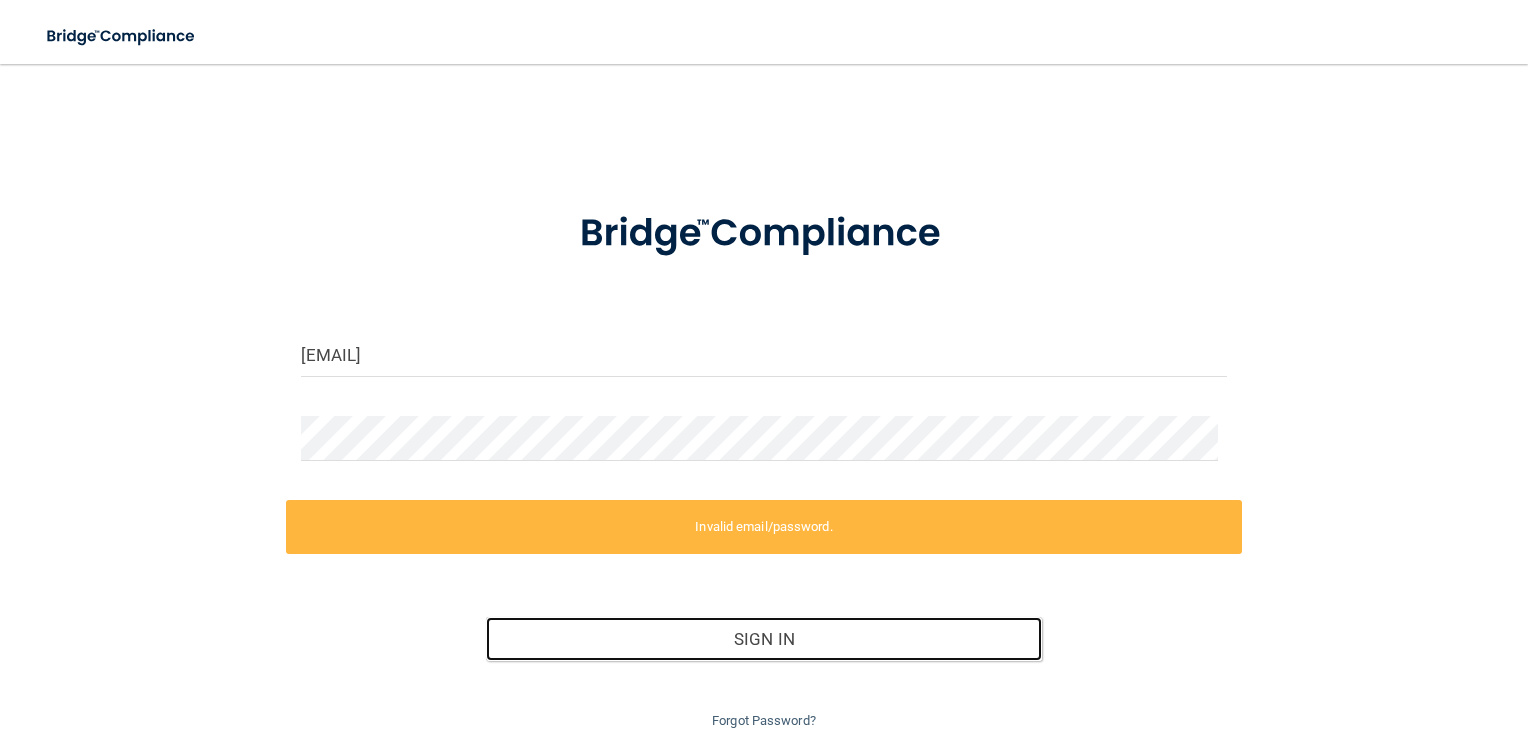 scroll, scrollTop: 72, scrollLeft: 0, axis: vertical 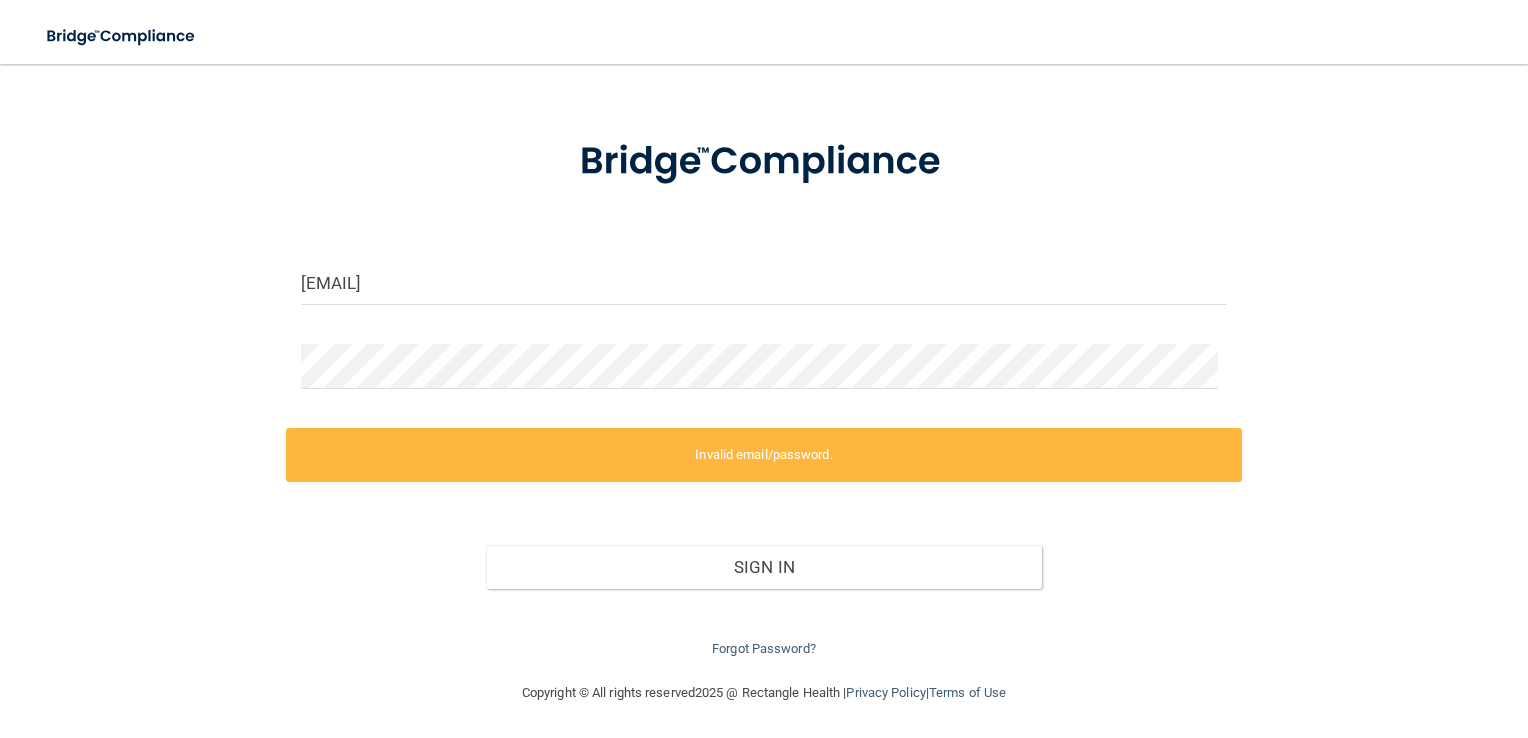 click on "elainaapicella@gmail.com                                    Invalid email/password.     You don't have permission to access that page.       Sign In            Forgot Password?                          Copyright © All rights reserved  2025 @ Rectangle Health |  Privacy Policy  |  Terms of Use" at bounding box center (764, 401) 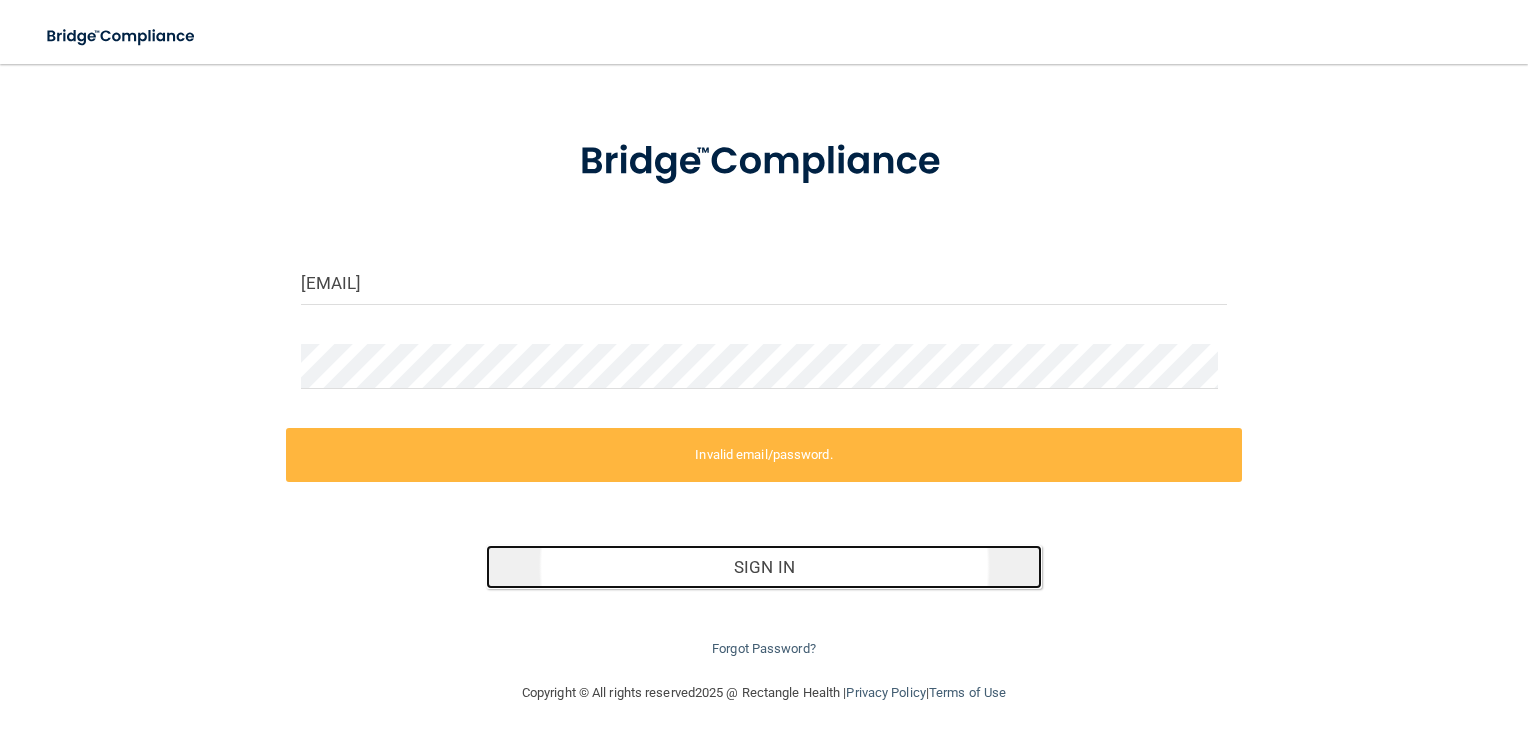click on "Sign In" at bounding box center (764, 567) 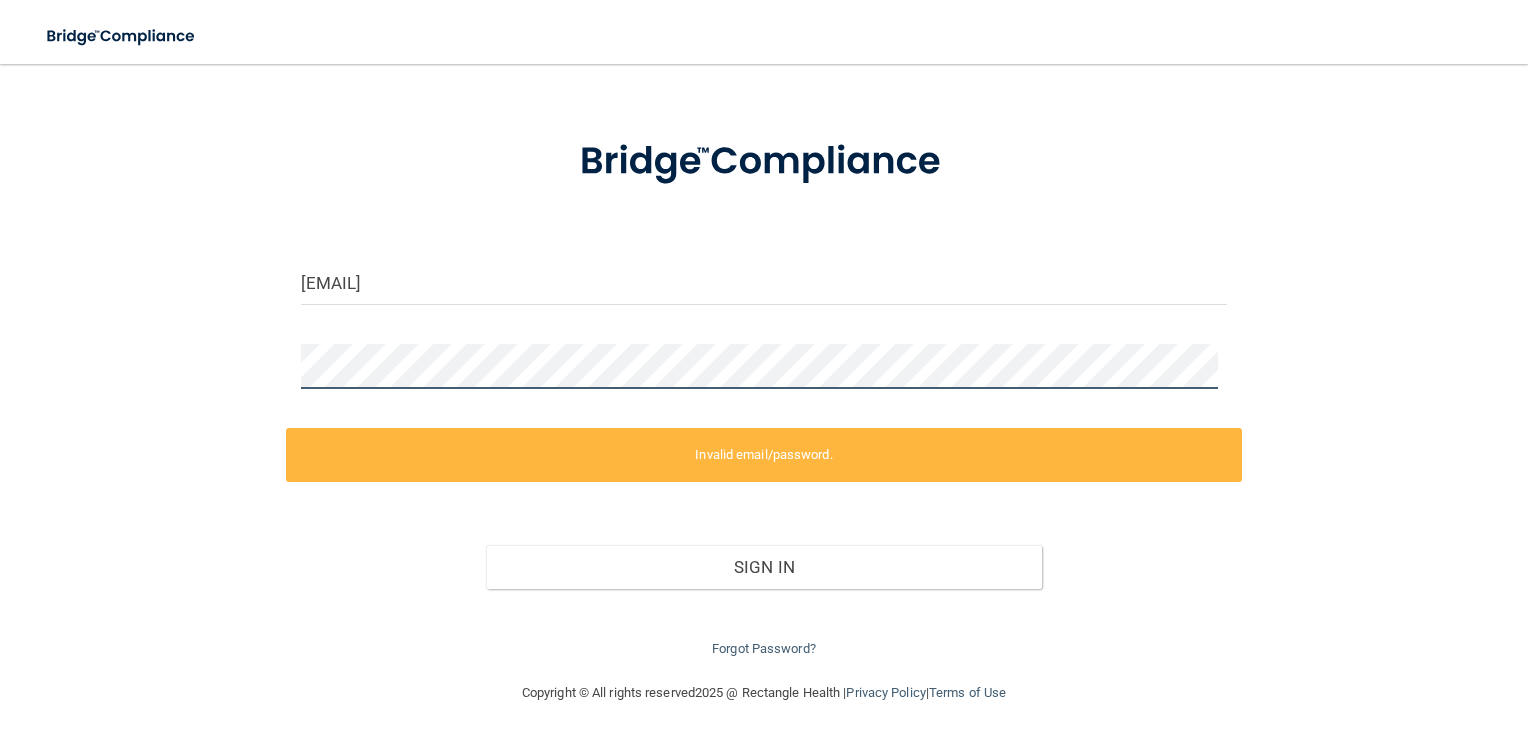 scroll, scrollTop: 0, scrollLeft: 0, axis: both 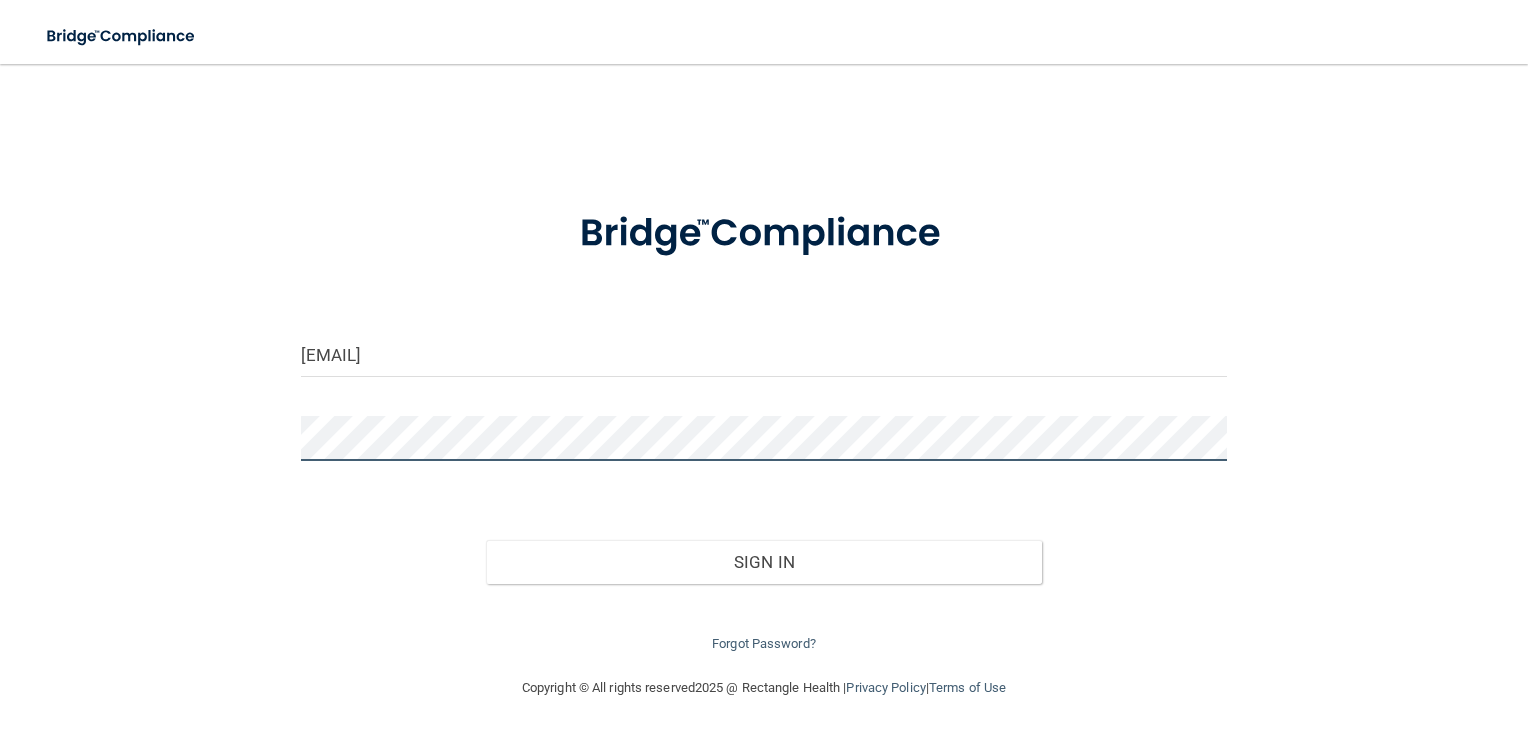 click on "Sign In" at bounding box center (764, 562) 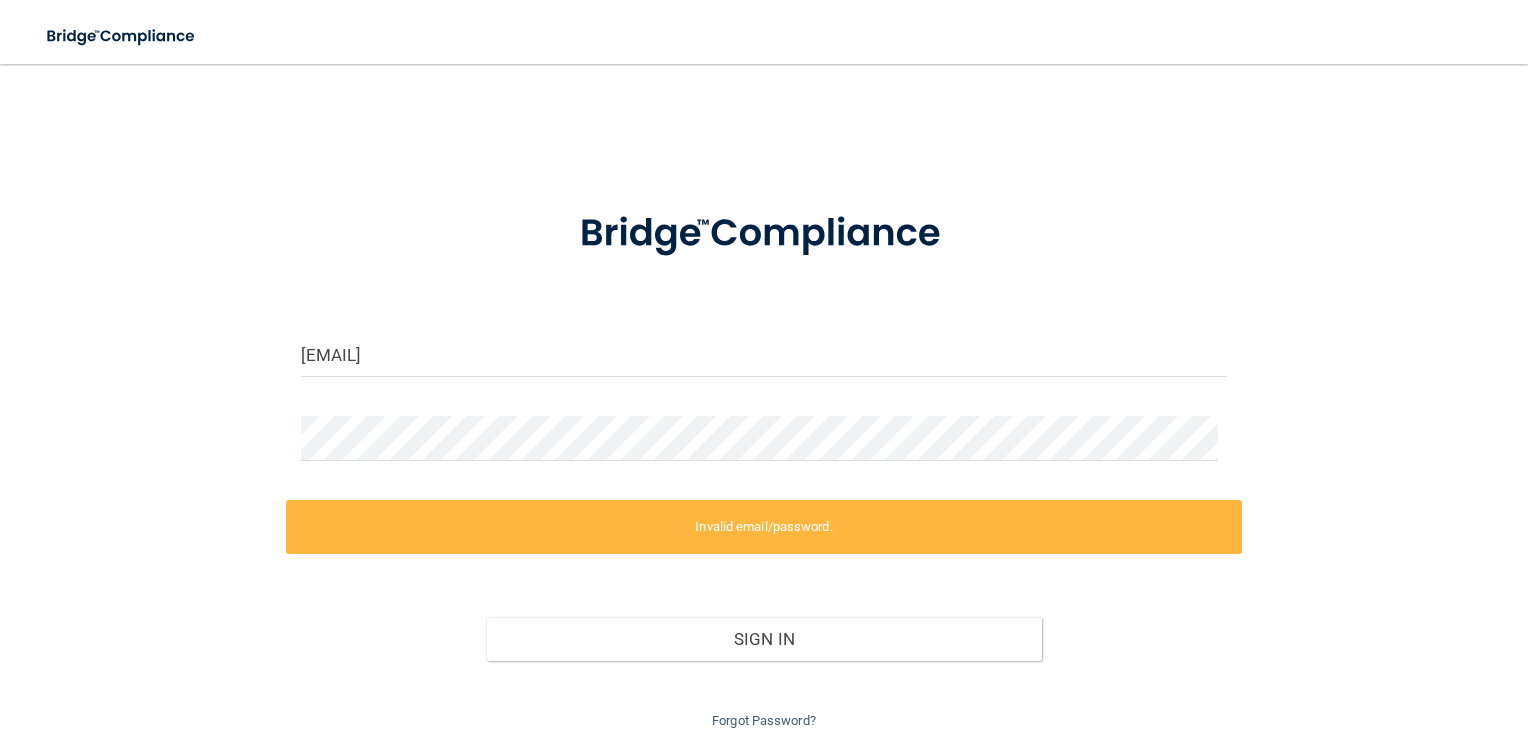 click on "[EMAIL]                                    Invalid email/password.     You don't have permission to access that page.       Sign In            Forgot Password?" at bounding box center (764, 458) 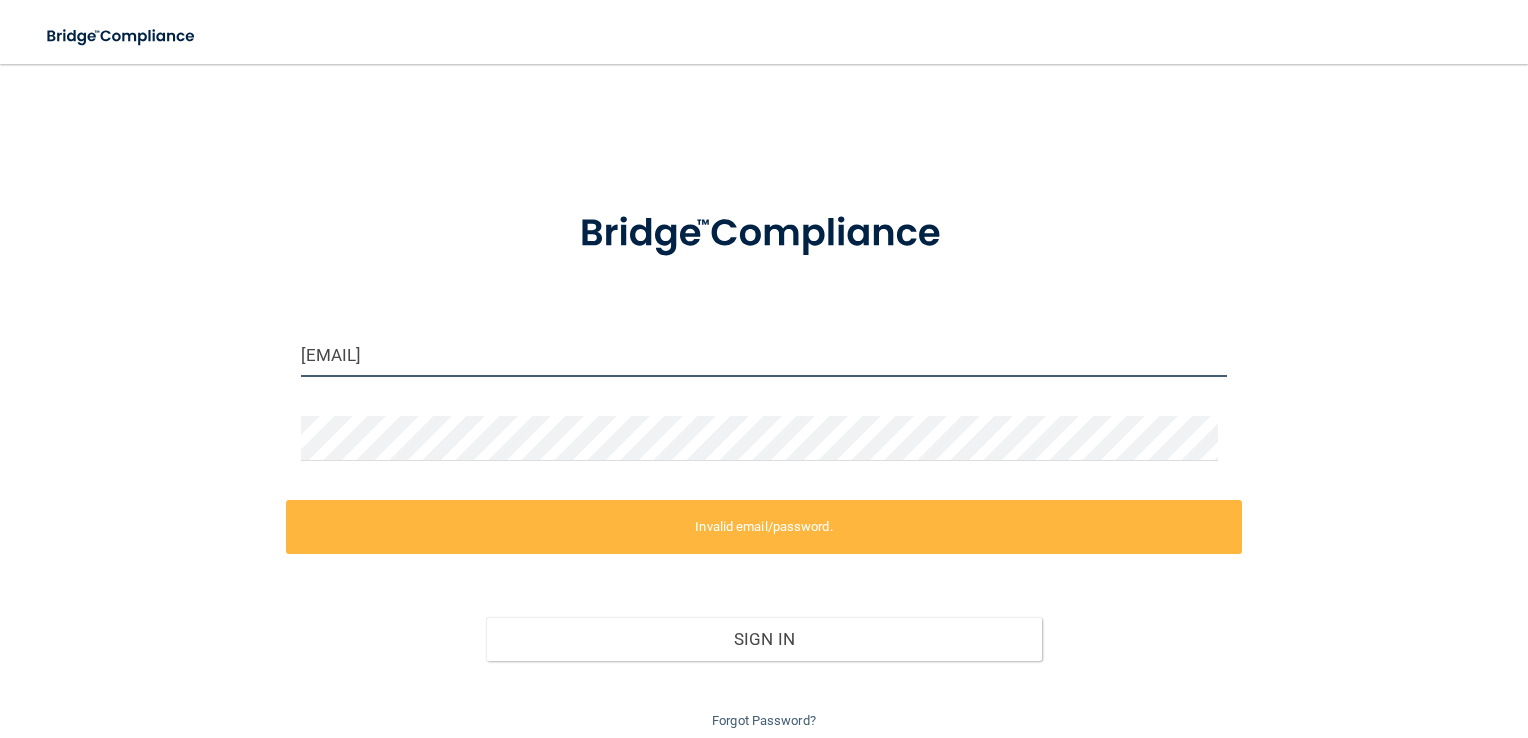 click on "[EMAIL]" at bounding box center [764, 354] 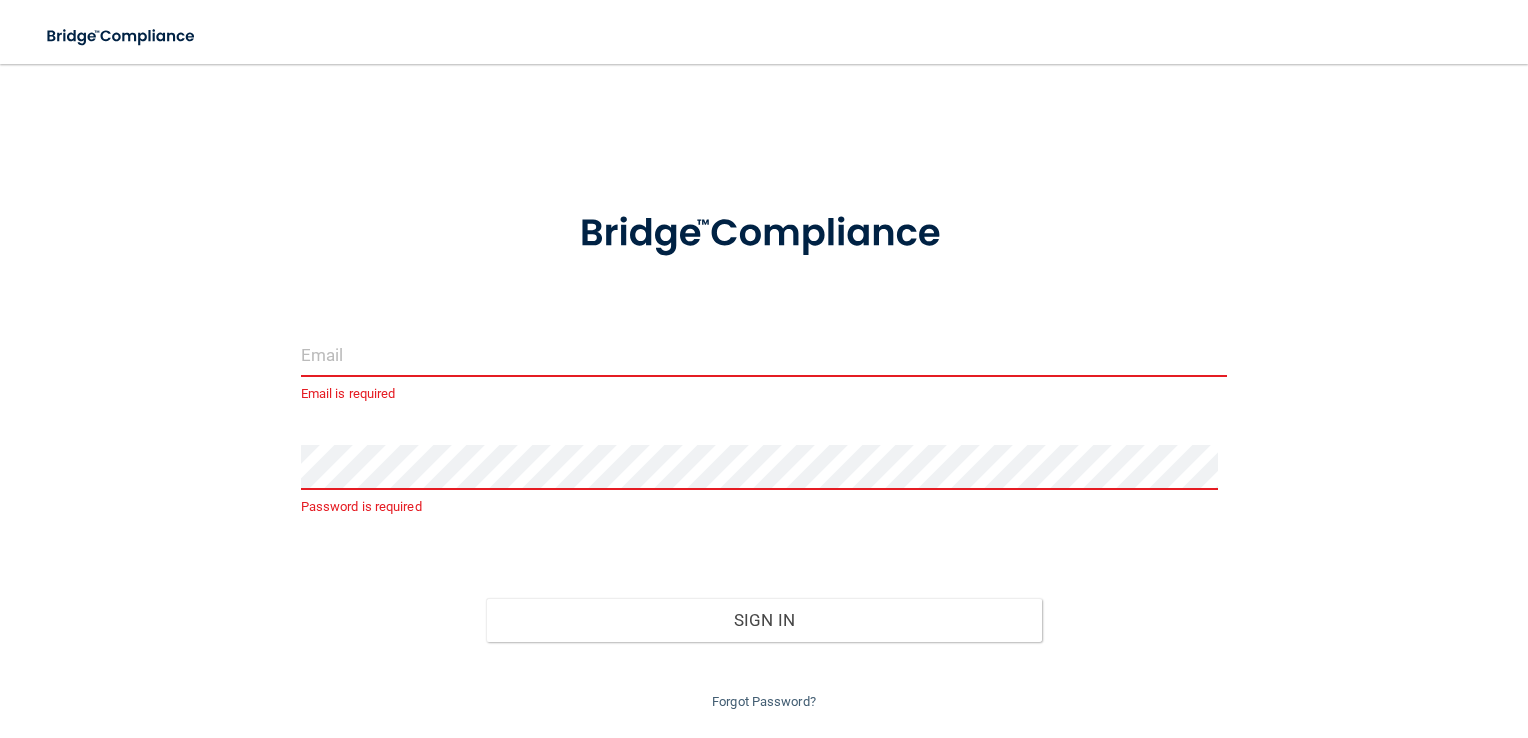 type on "[EMAIL]" 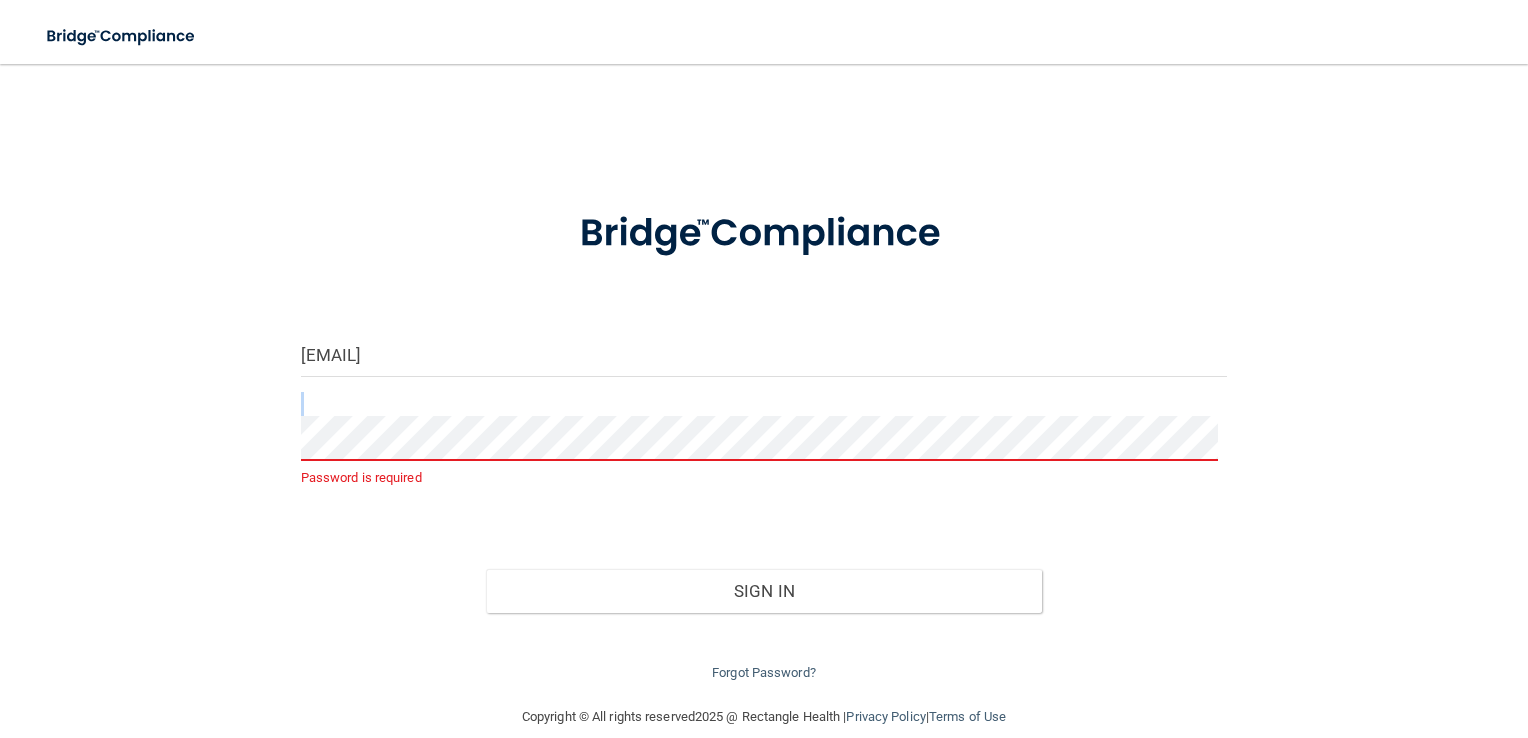 click on "elainaapicella@gmail.com                        Password is required               Invalid email/password.     You don't have permission to access that page.       Sign In            Forgot Password?" at bounding box center (764, 434) 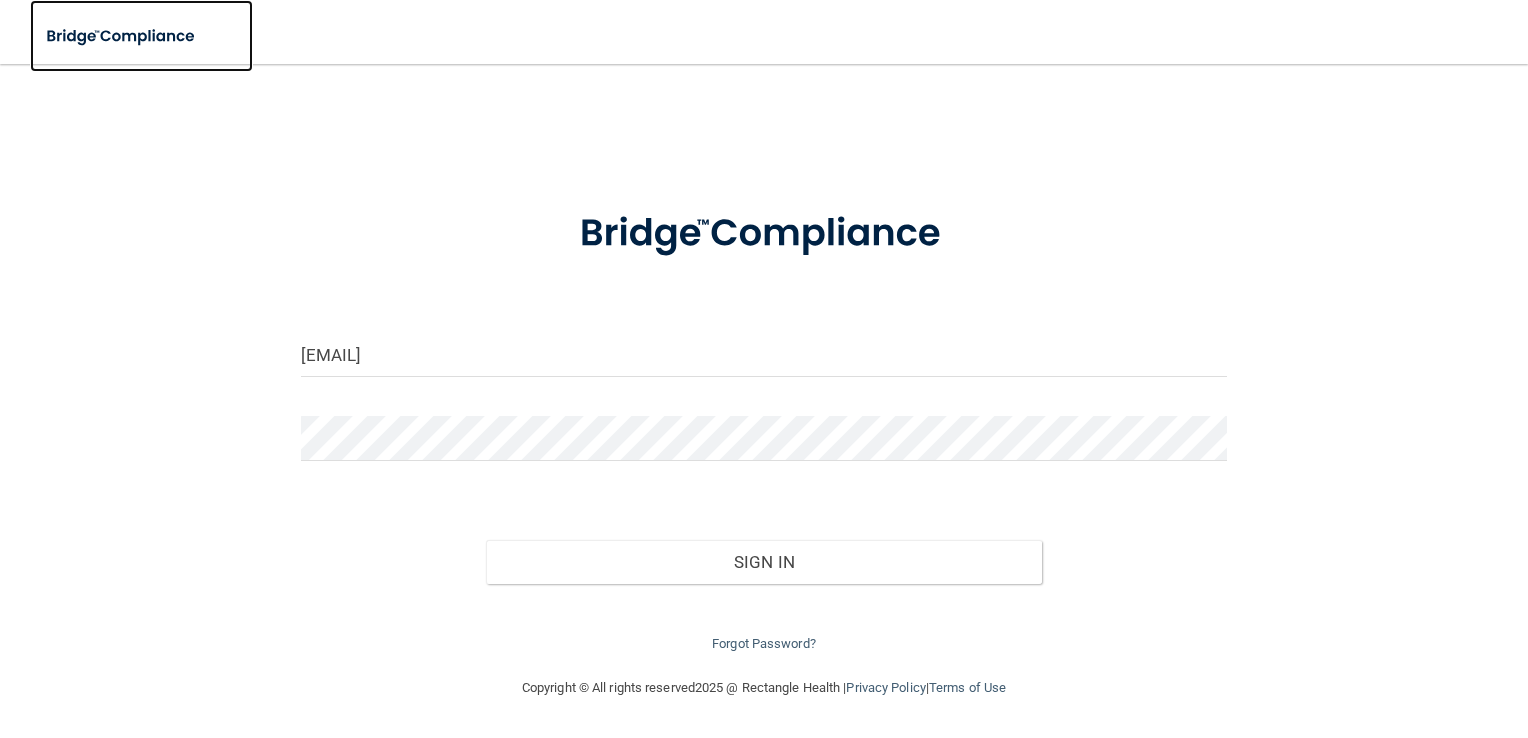click at bounding box center [122, 36] 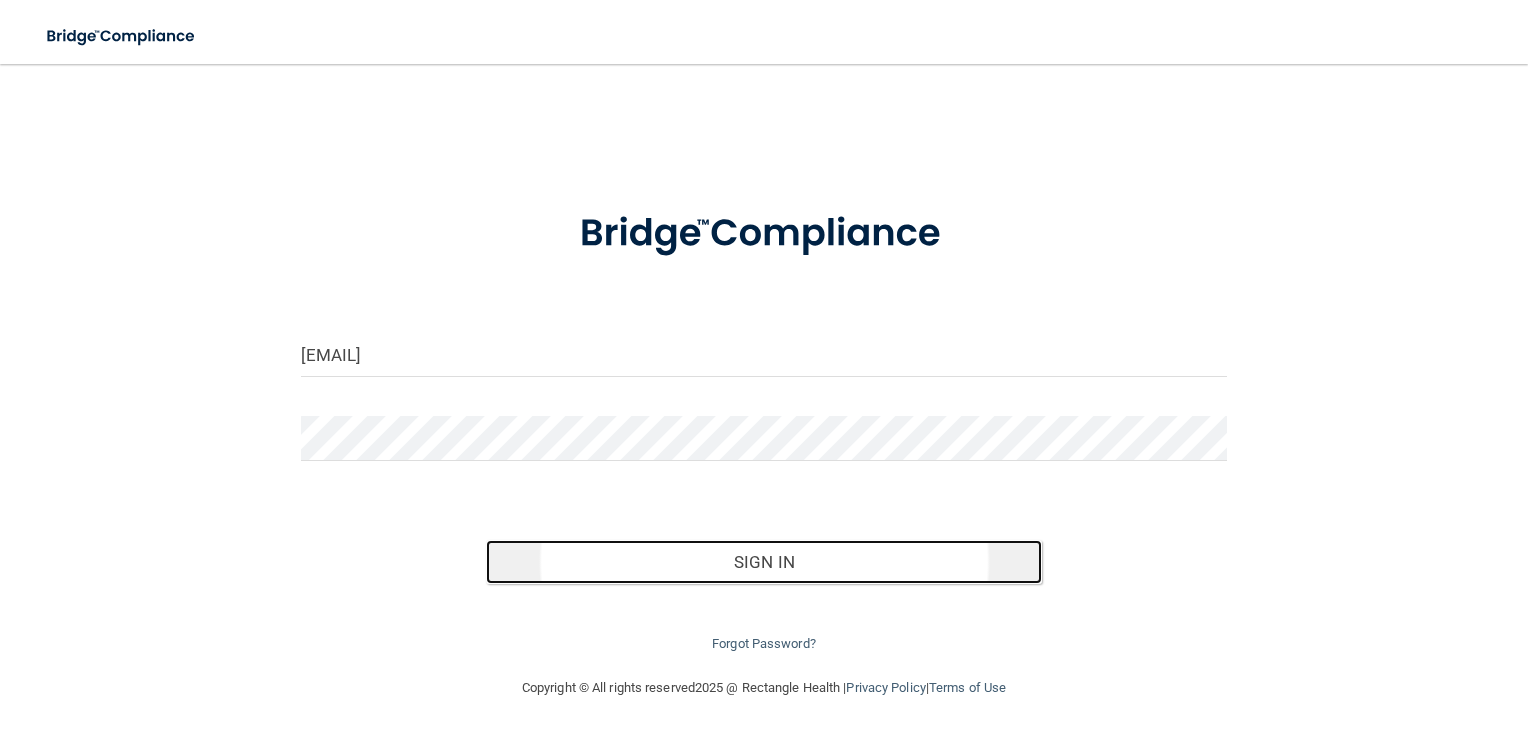 click on "Sign In" at bounding box center [764, 562] 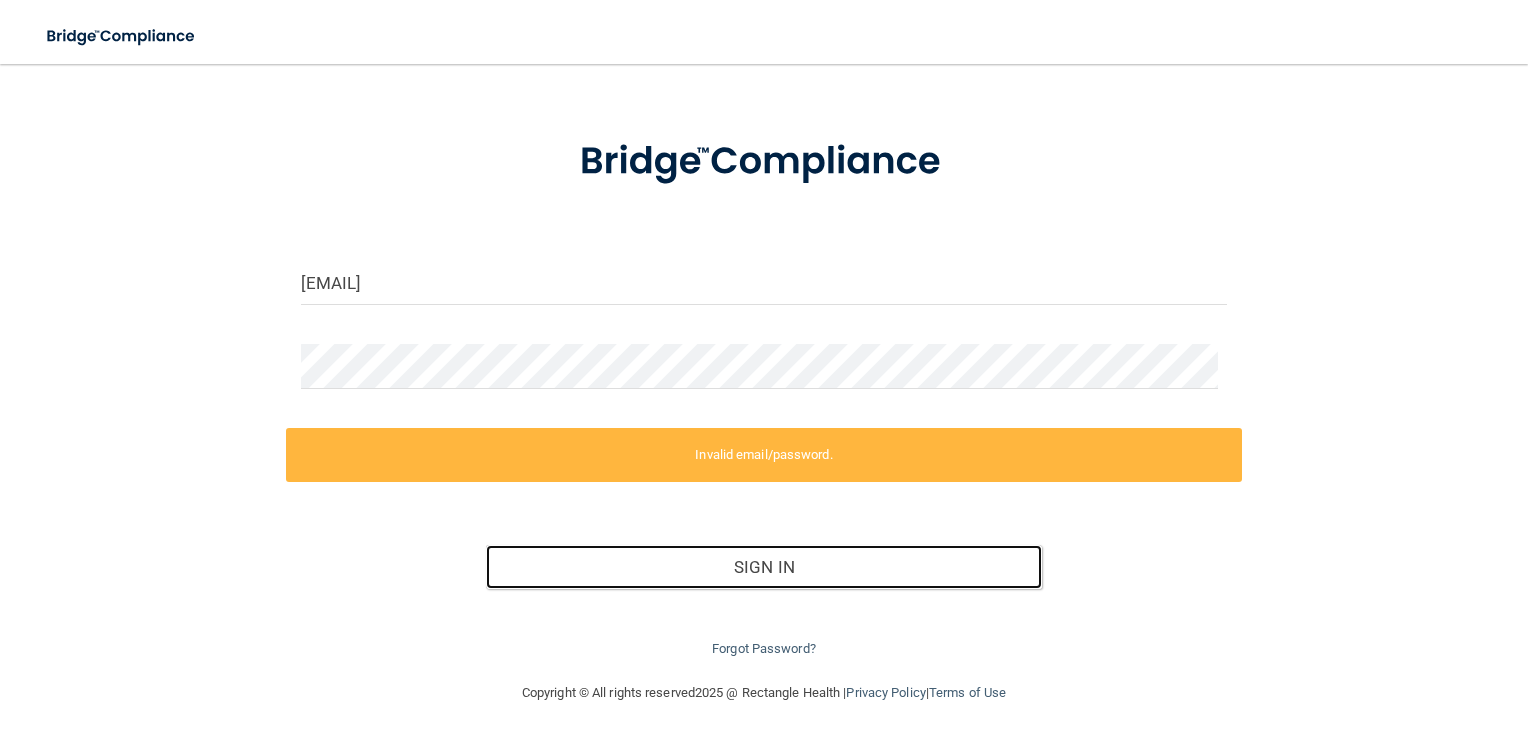 scroll, scrollTop: 72, scrollLeft: 0, axis: vertical 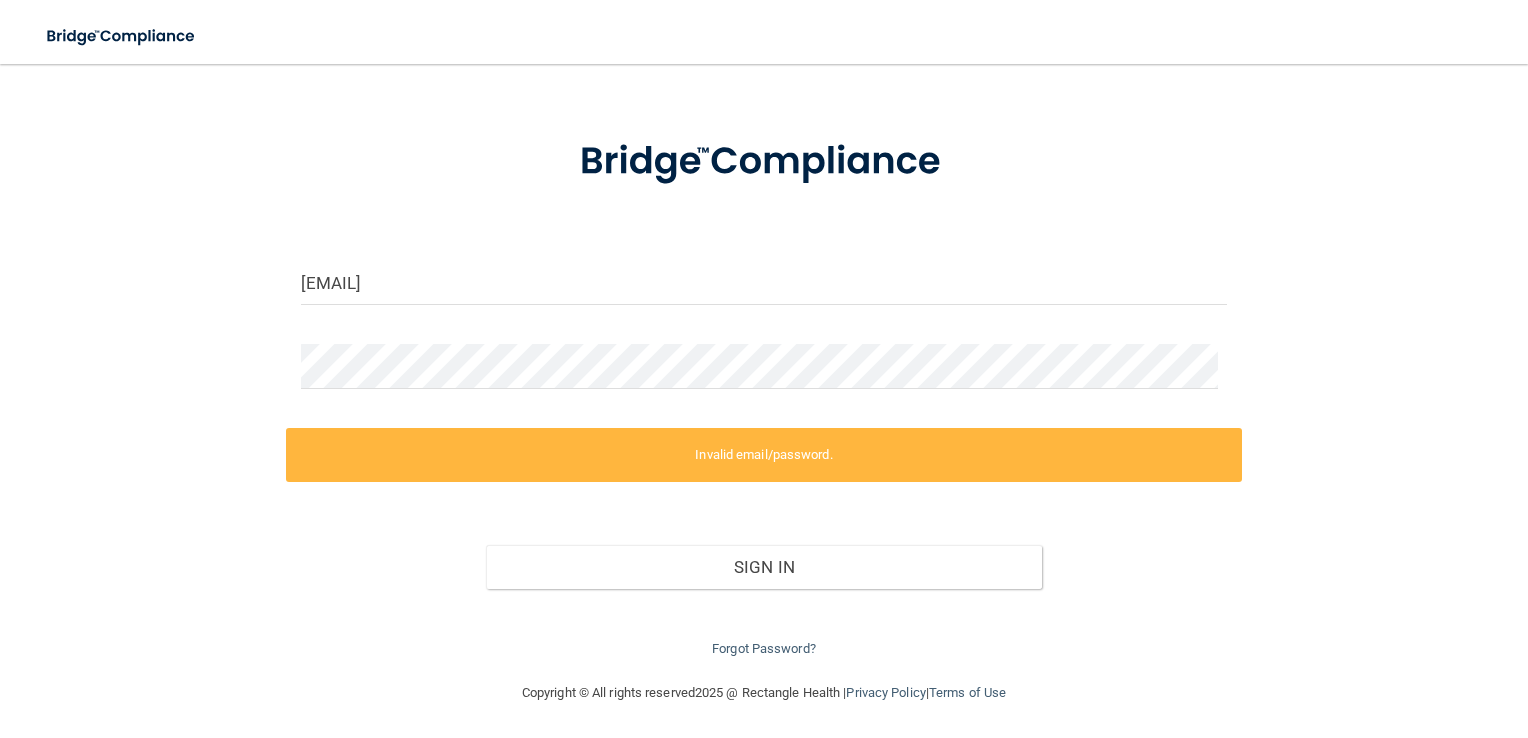 click on "Copyright © All rights reserved  2025 @ Rectangle Health |  Privacy Policy  |  Terms of Use" at bounding box center (764, 693) 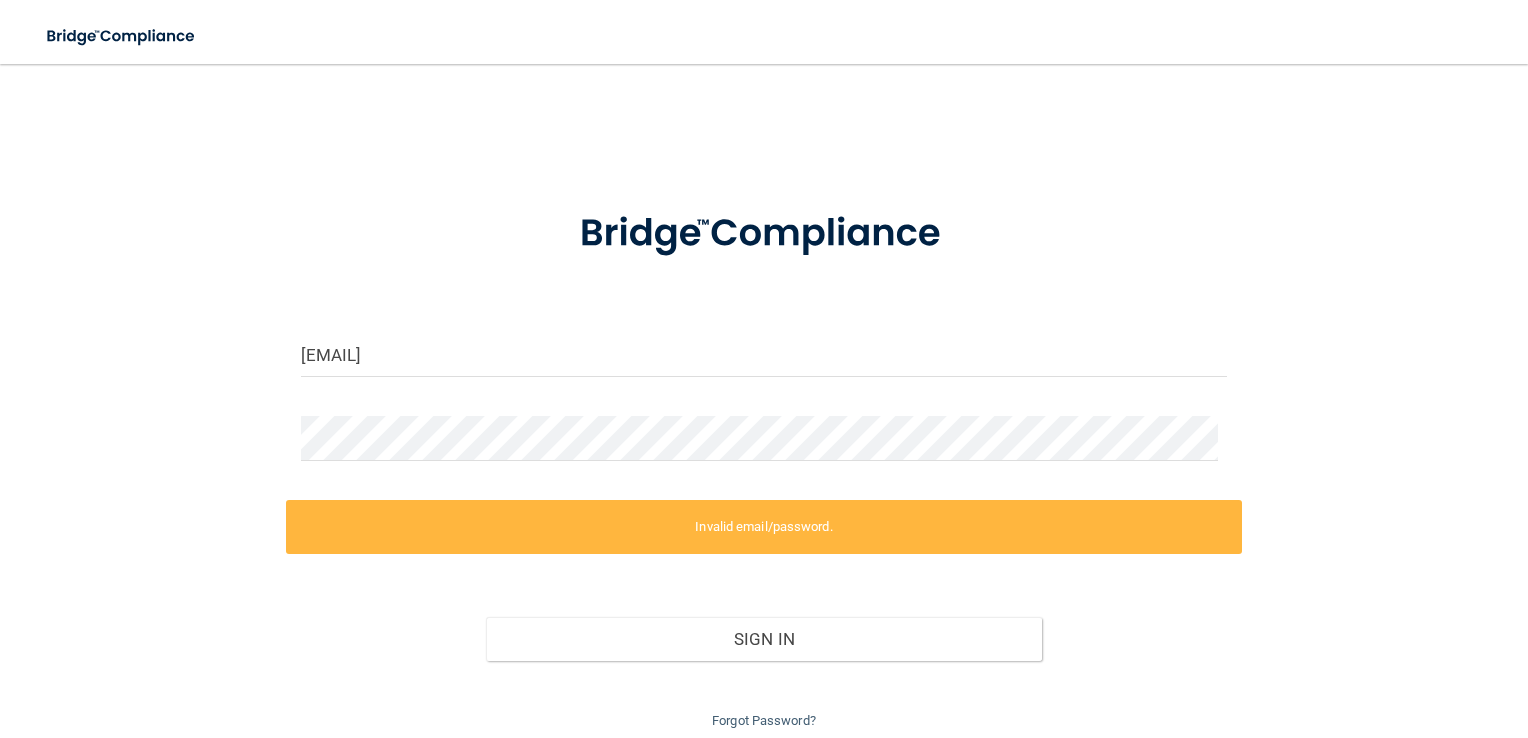 scroll, scrollTop: 0, scrollLeft: 0, axis: both 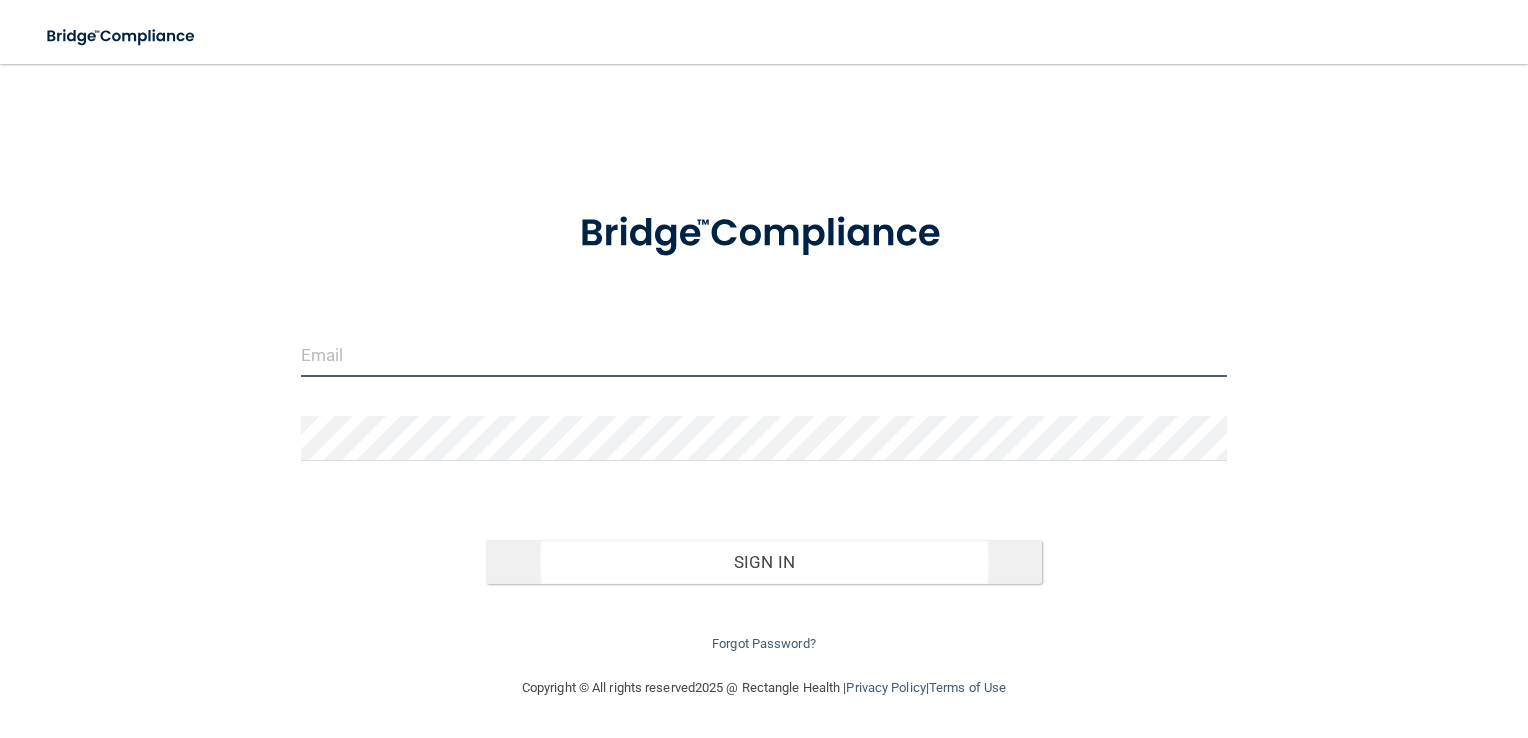 type on "[EMAIL]" 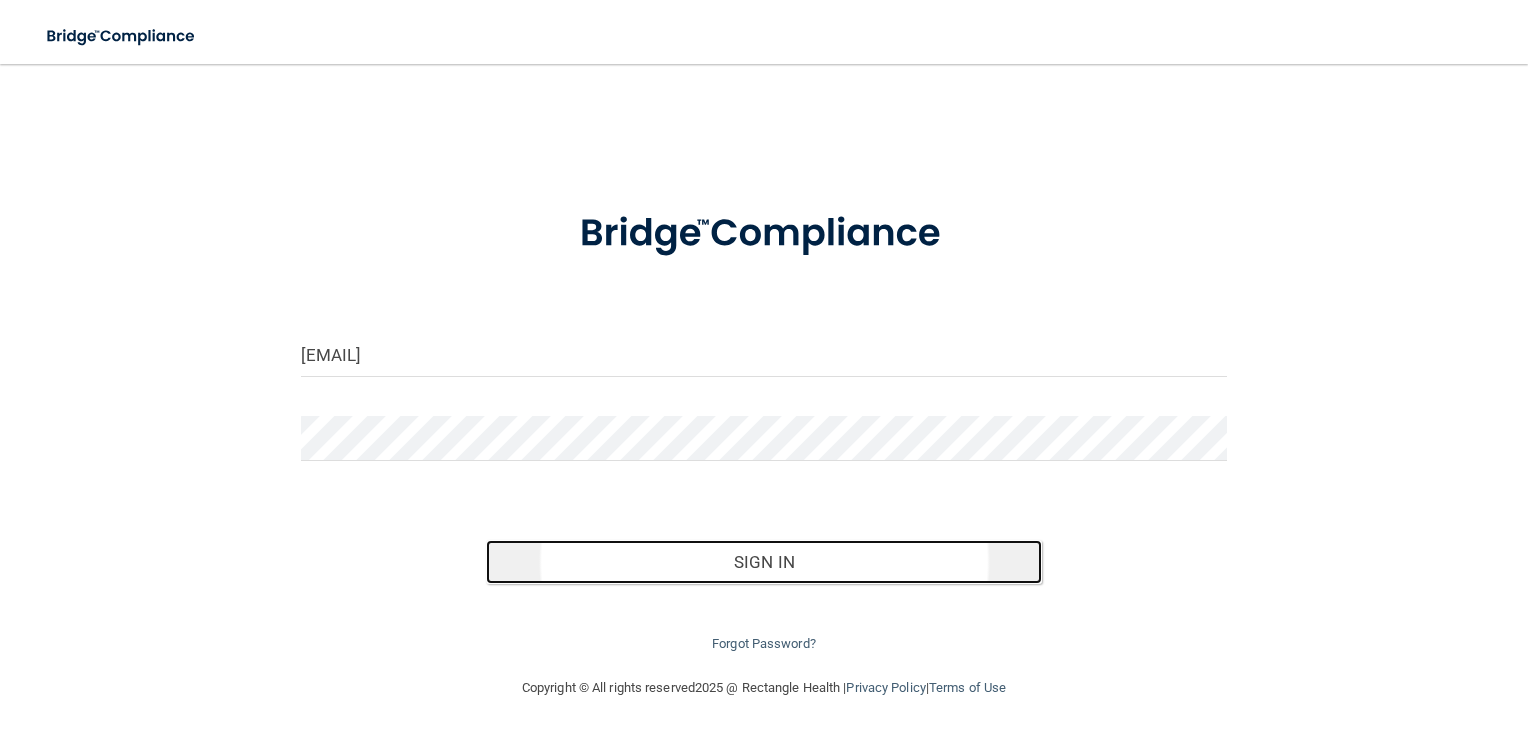 click on "Sign In" at bounding box center [764, 562] 